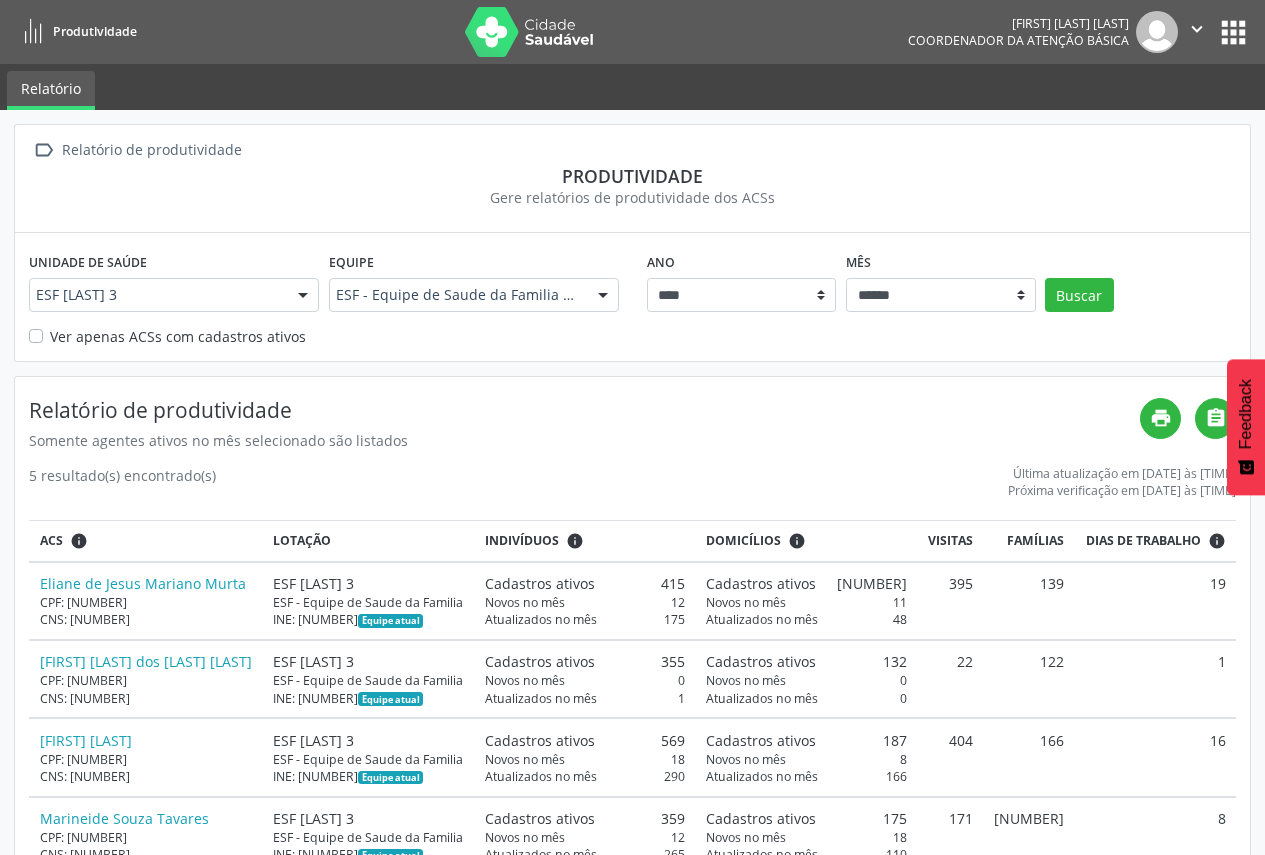 select on "**" 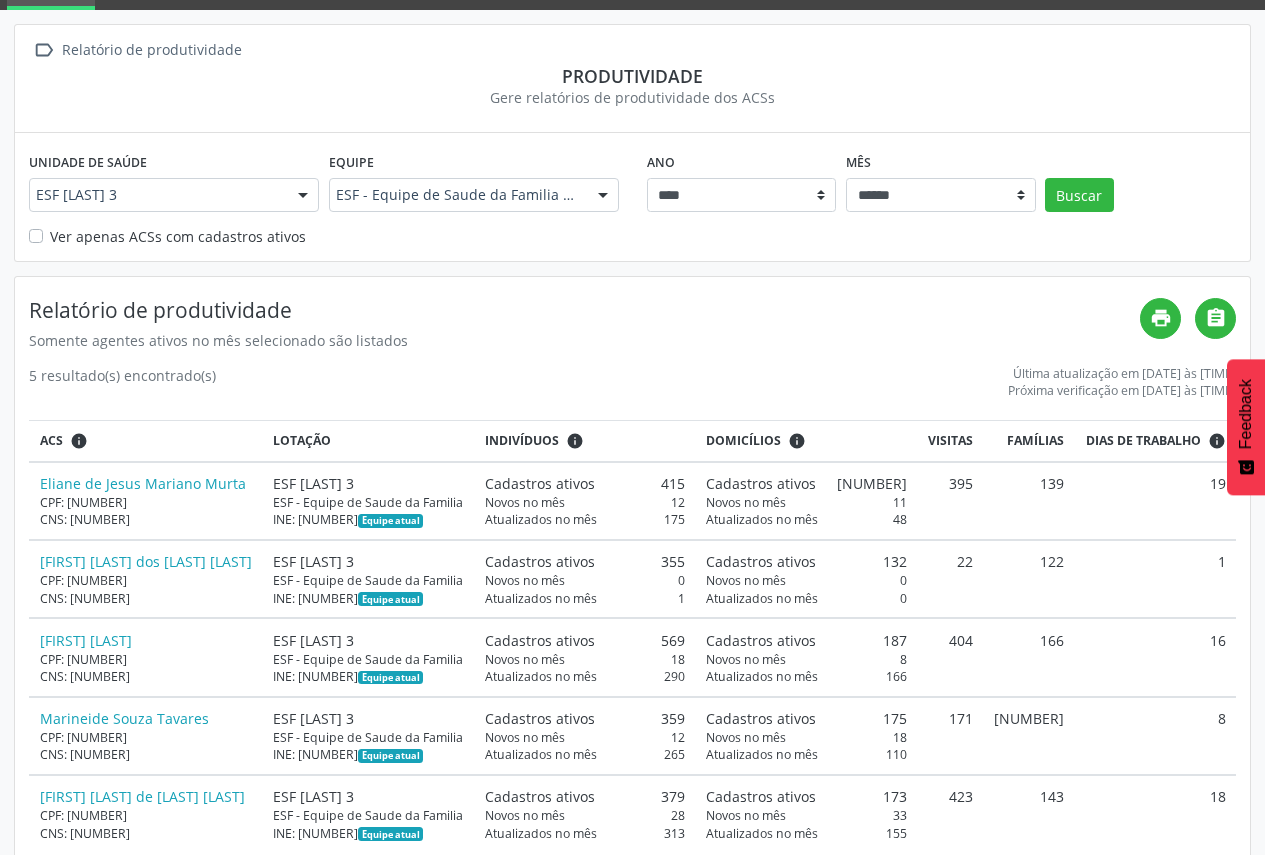 click on "ESF [LAST] 3" at bounding box center [174, 195] 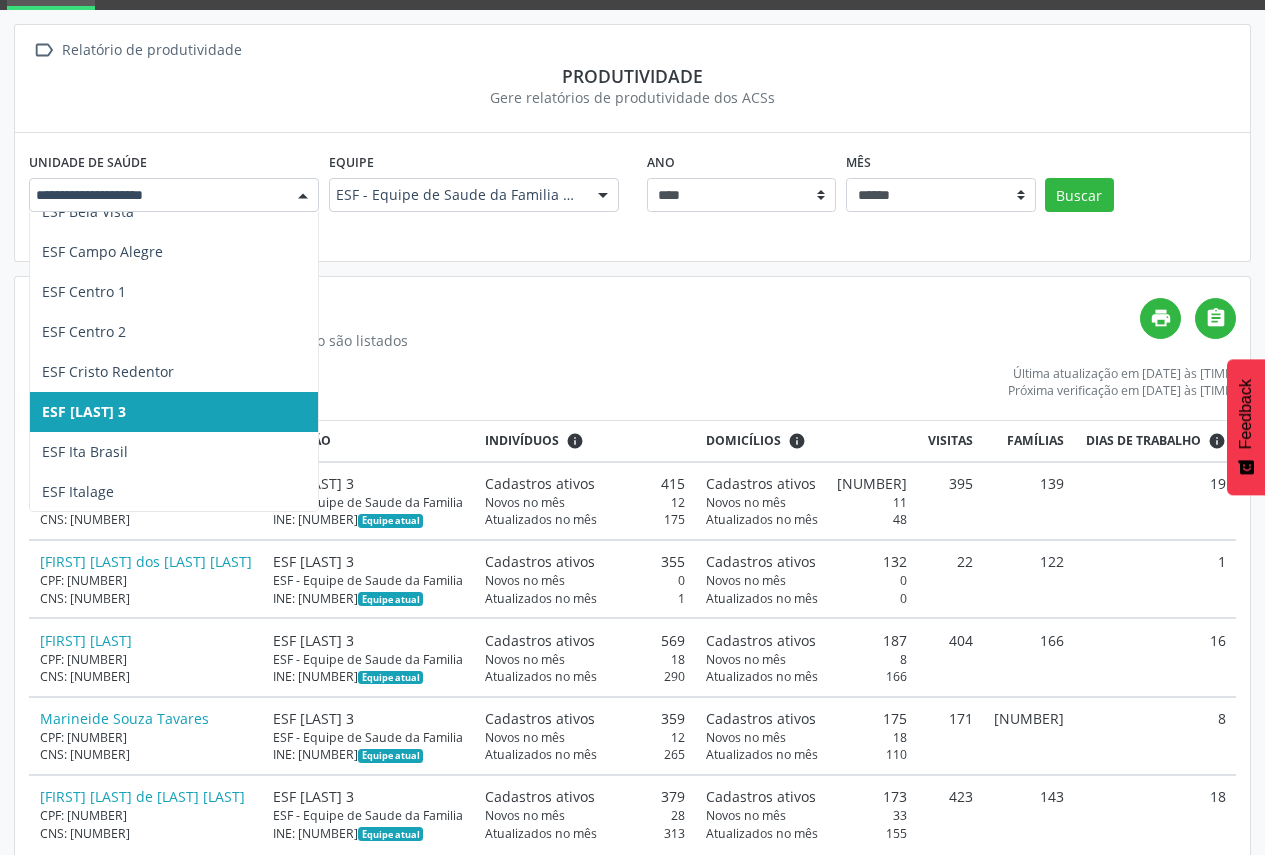 scroll, scrollTop: 420, scrollLeft: 0, axis: vertical 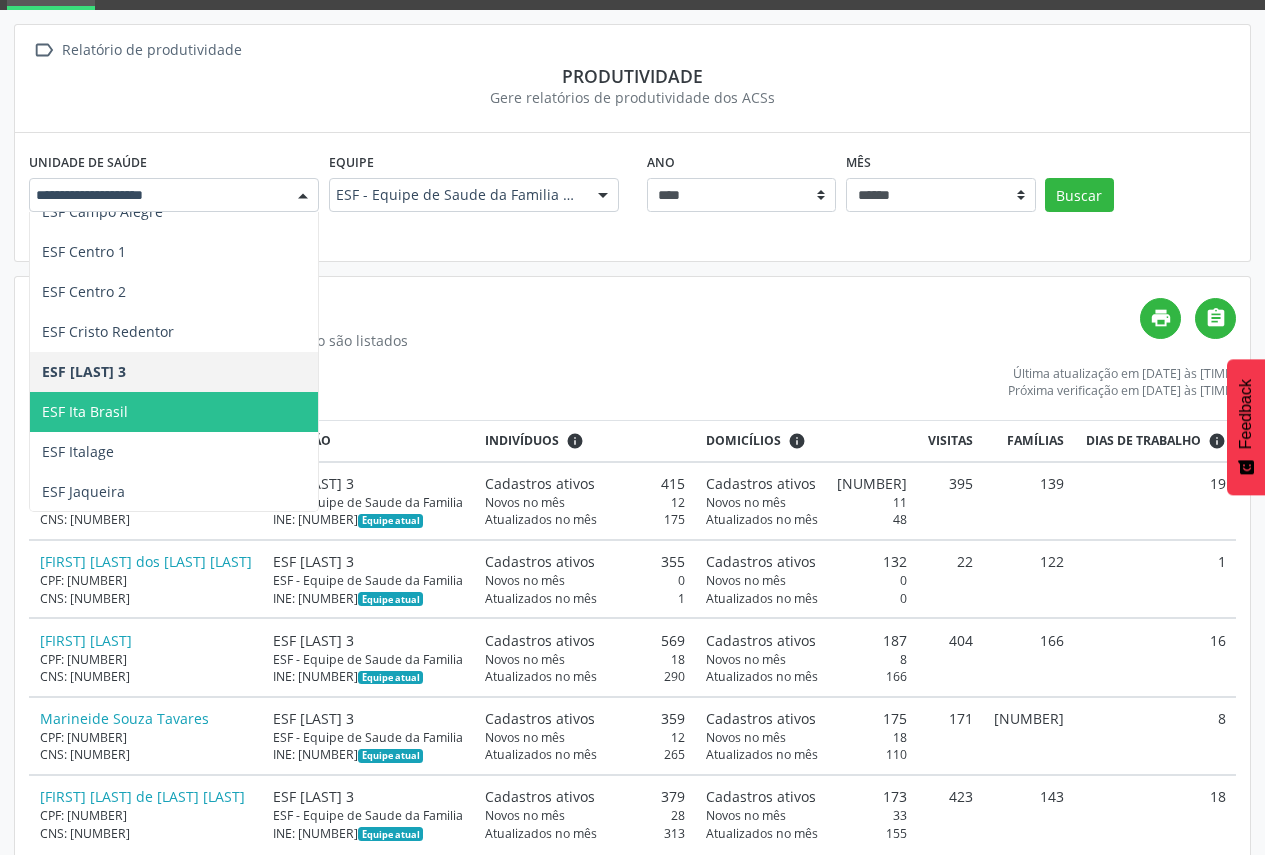 click on "ESF Ita Brasil" at bounding box center [248, 412] 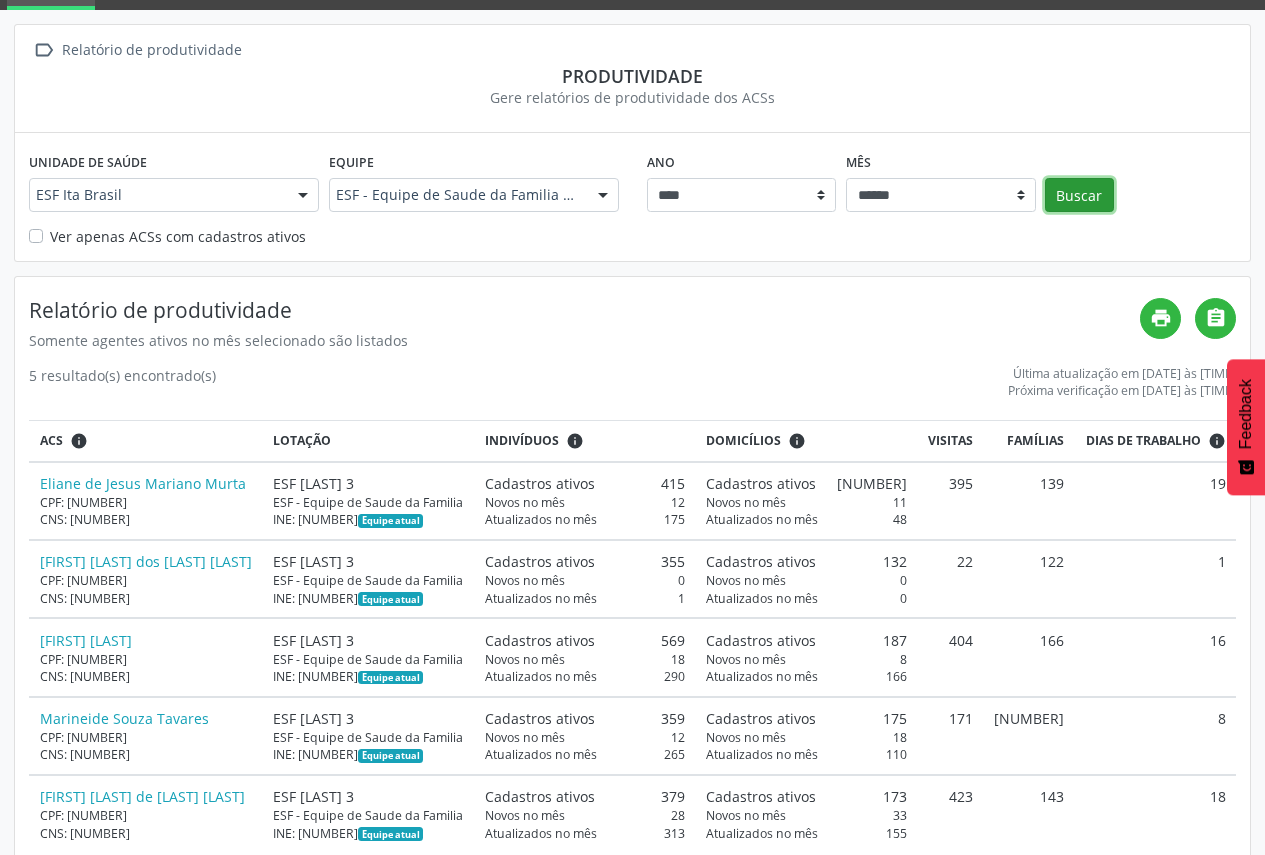 click on "Buscar" at bounding box center [1079, 195] 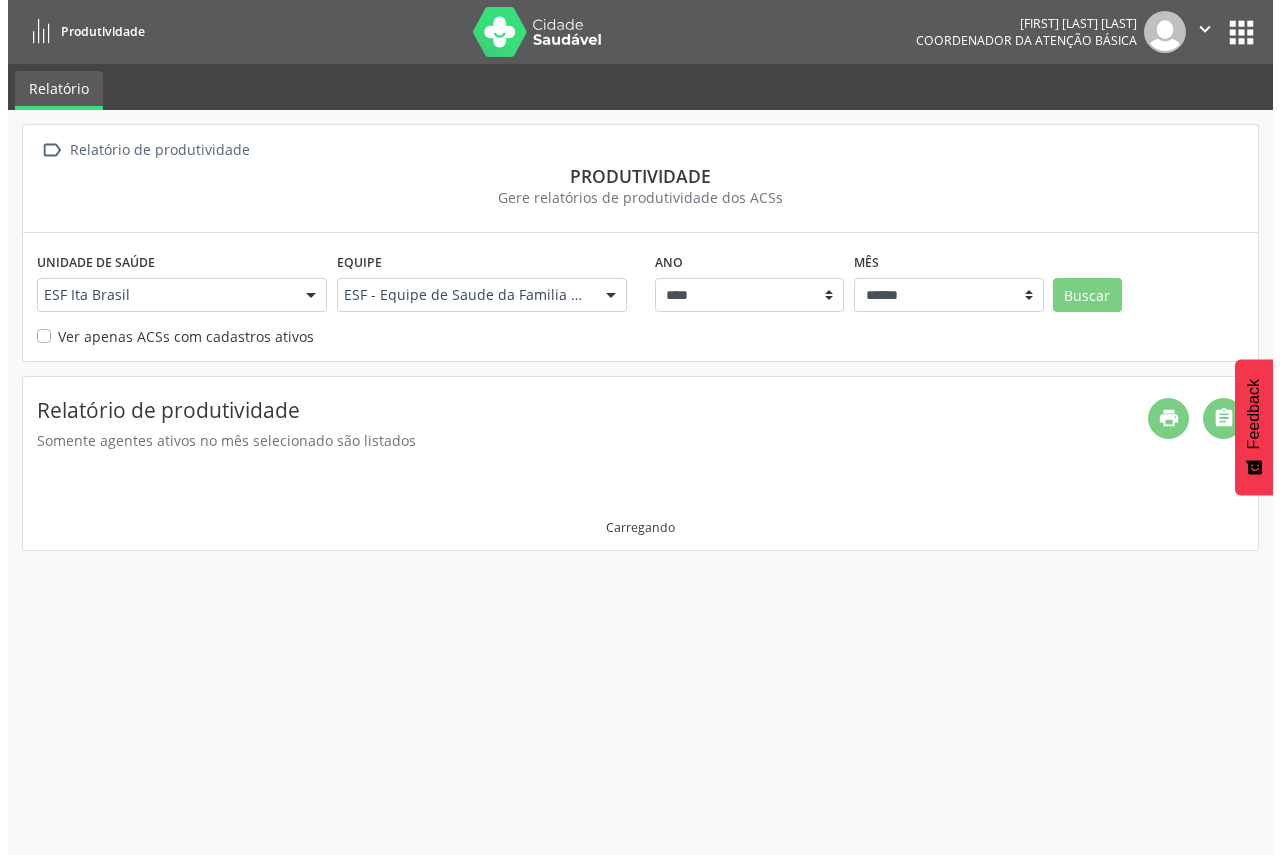 scroll, scrollTop: 0, scrollLeft: 0, axis: both 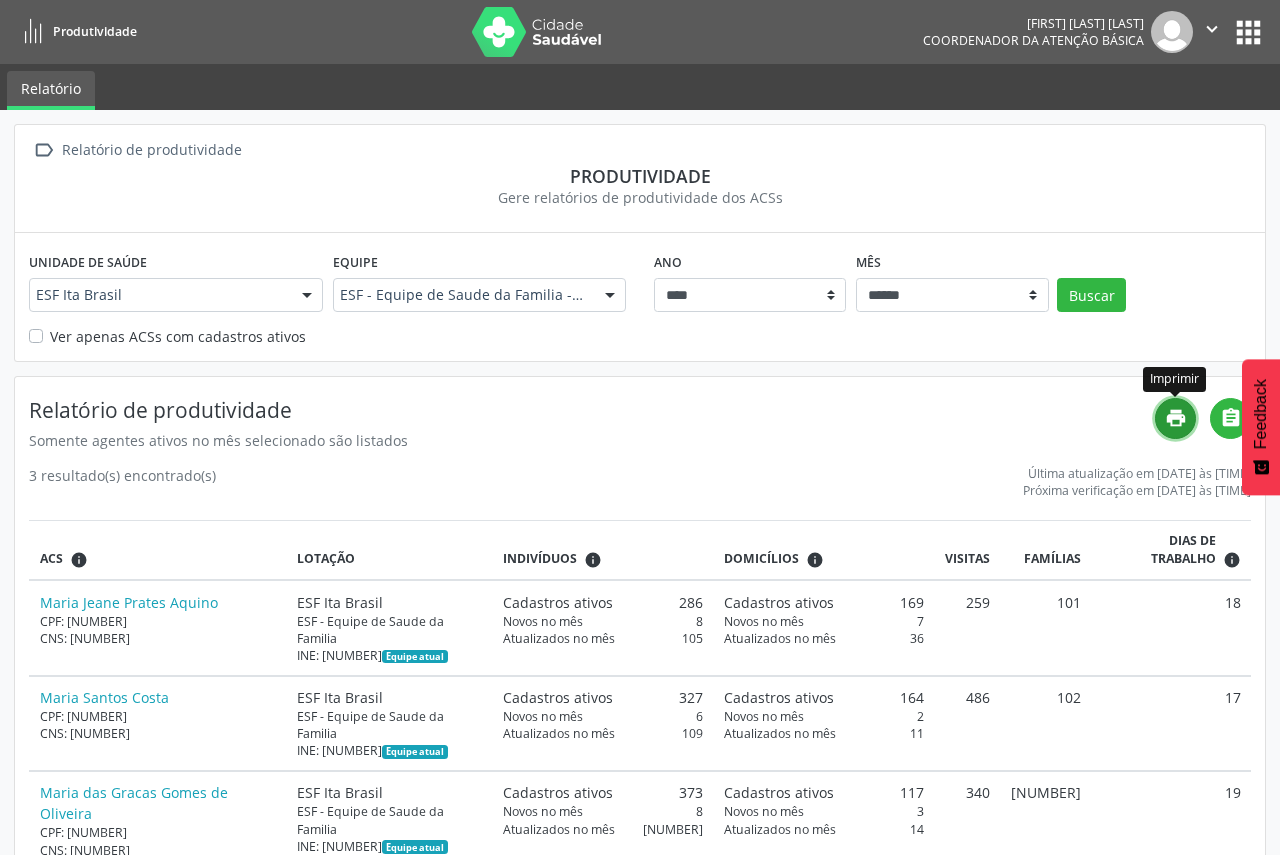 click on "print" at bounding box center [1175, 418] 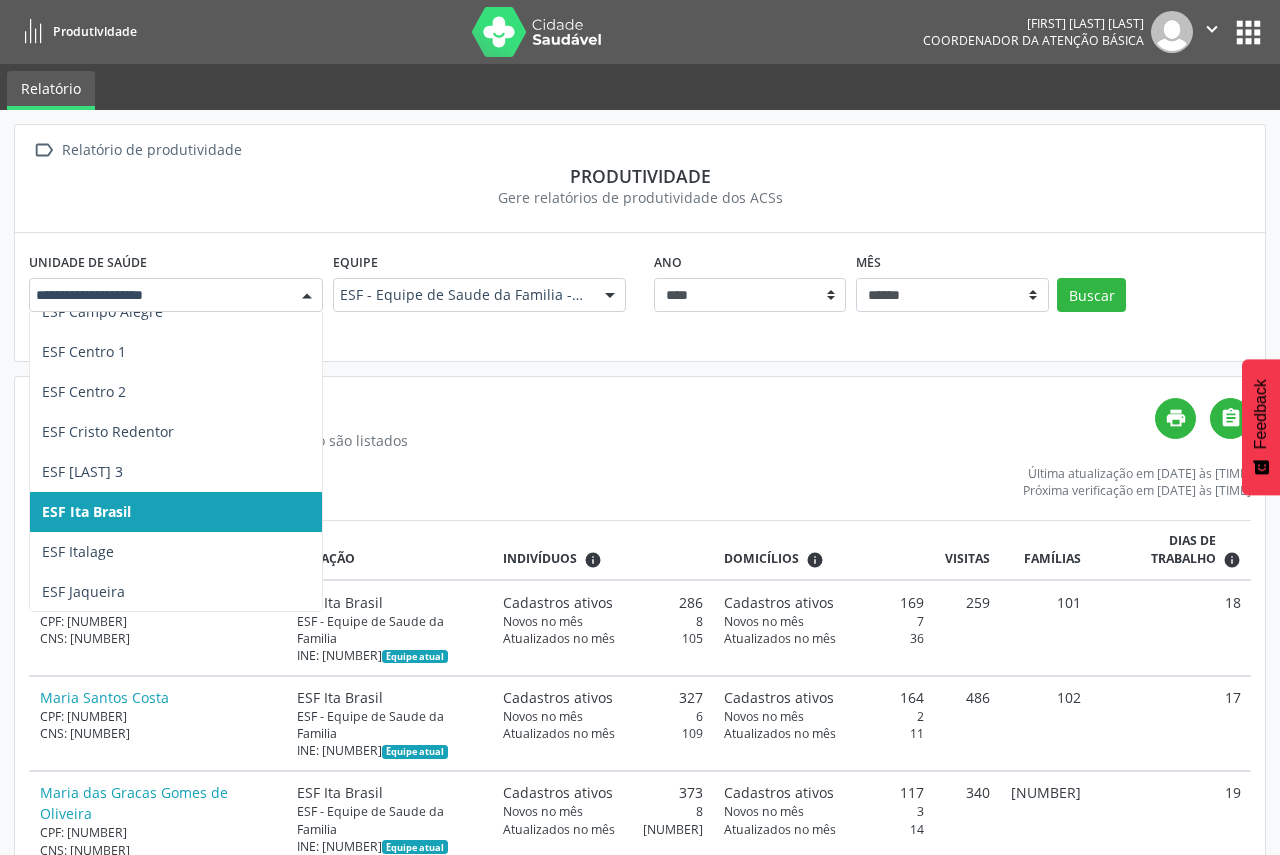 click at bounding box center (307, 296) 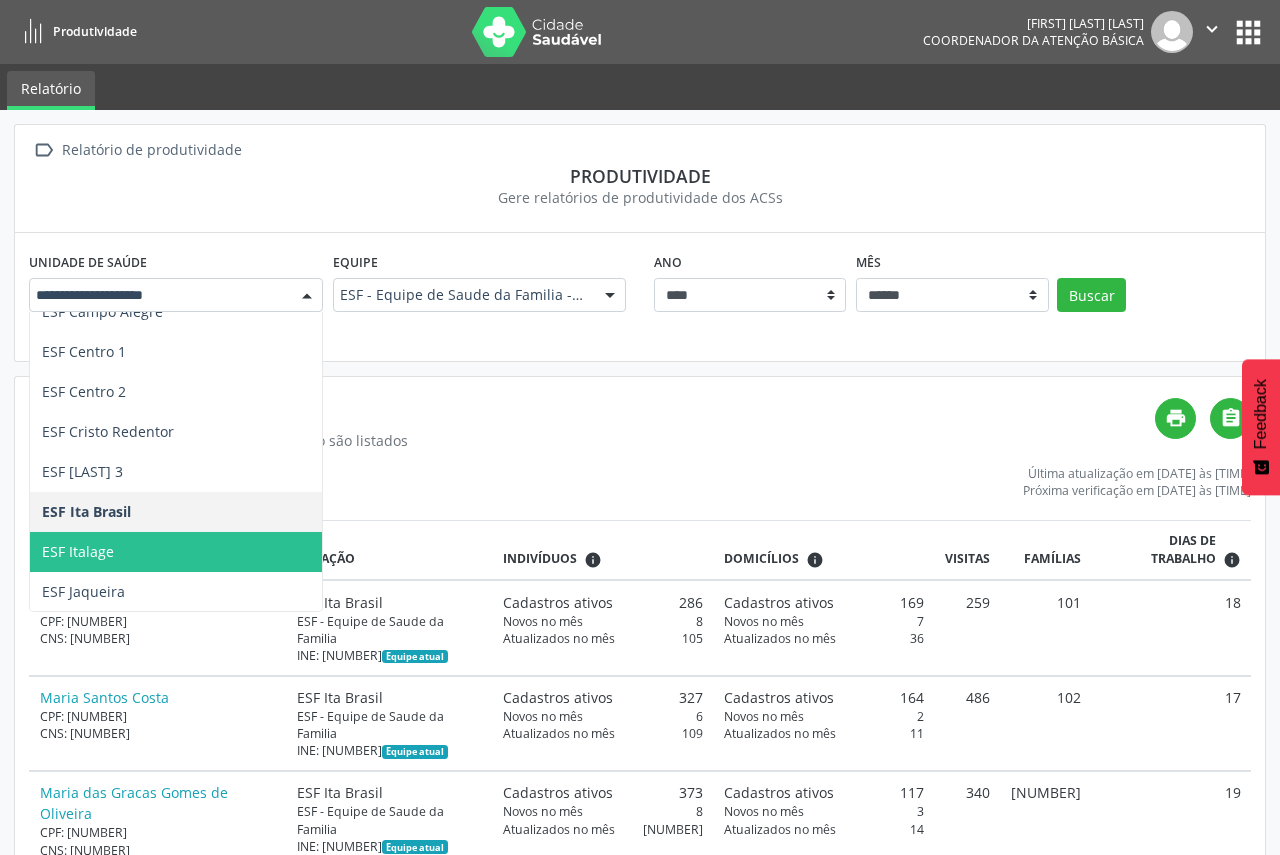 click on "ESF Italage" at bounding box center [248, 552] 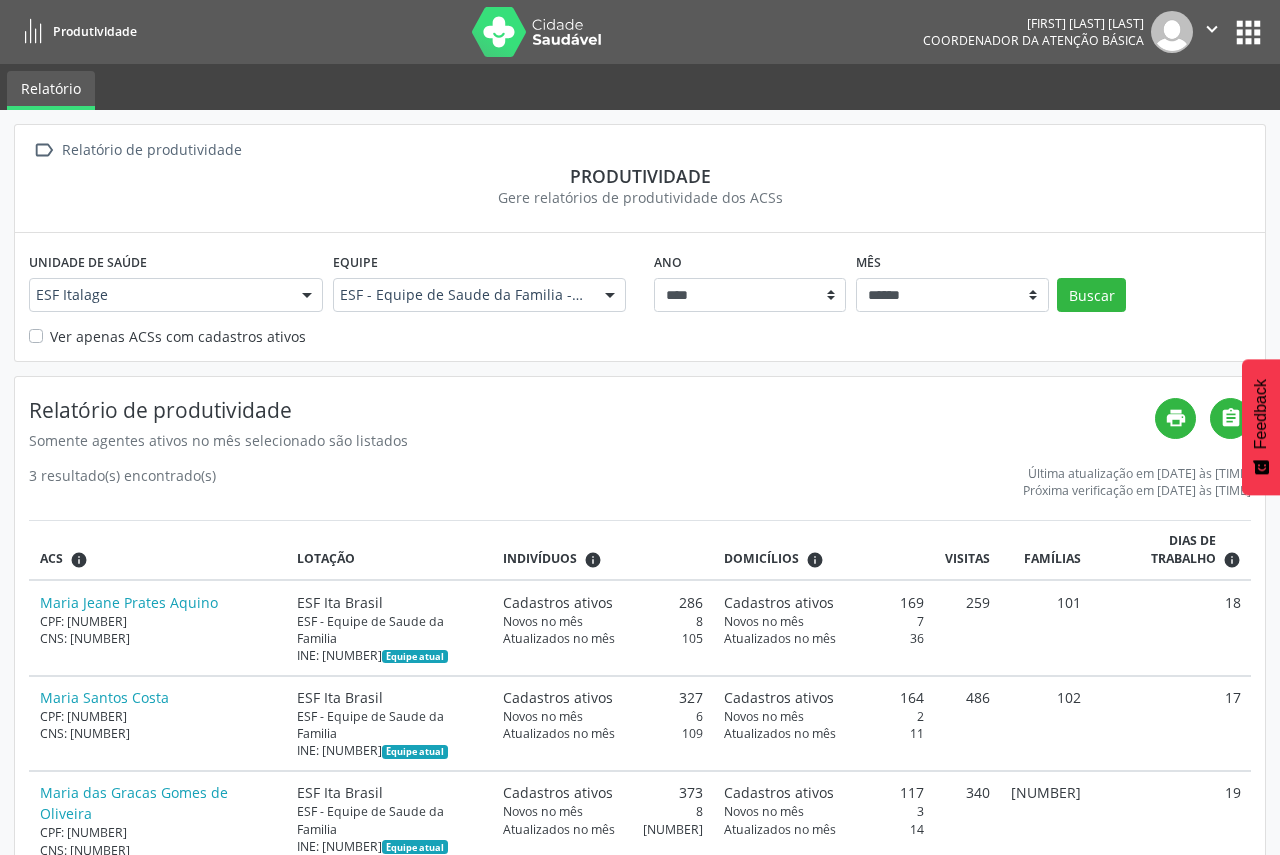 click on "Ano
****
Mês
****** ***** ***** **** ***** ***** ********* *******
Buscar" at bounding box center (952, 279) 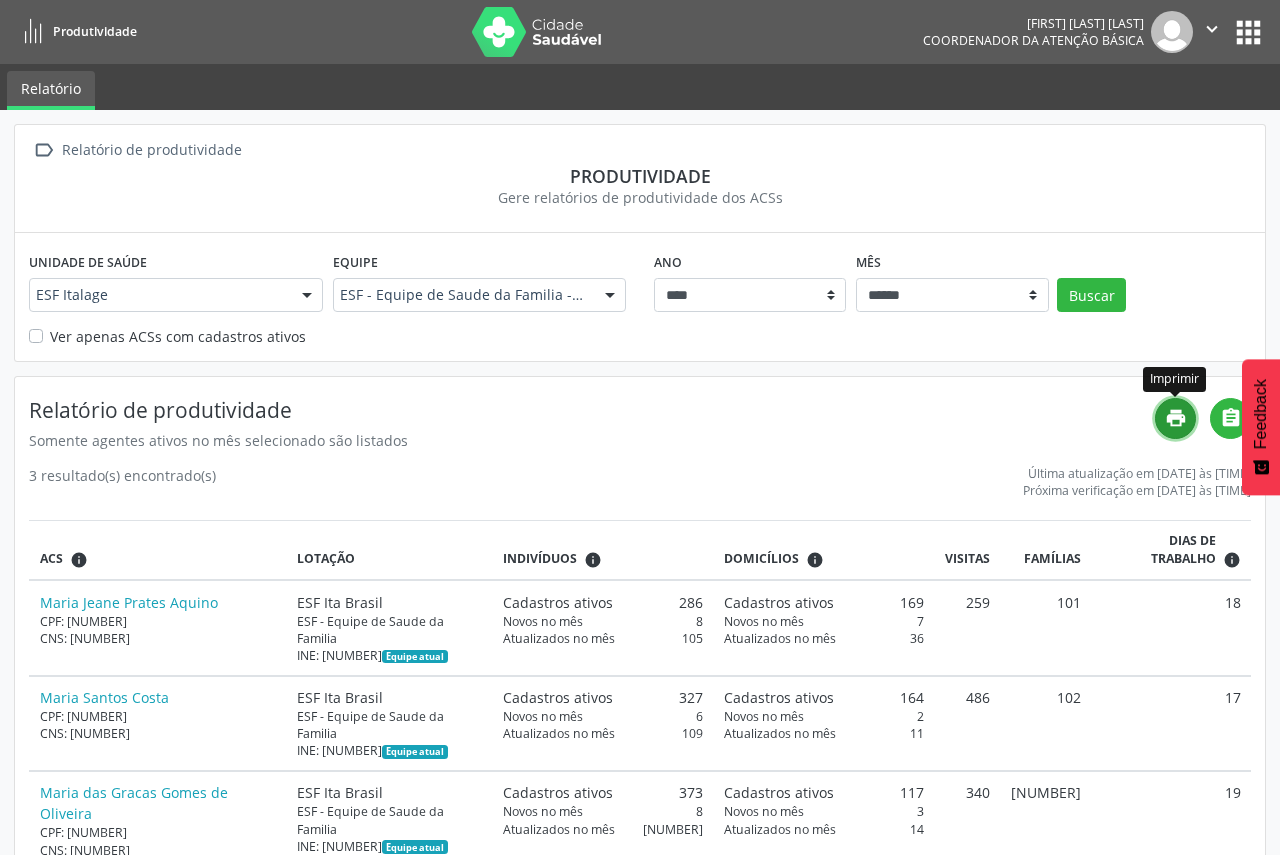 click on "print" at bounding box center [1176, 418] 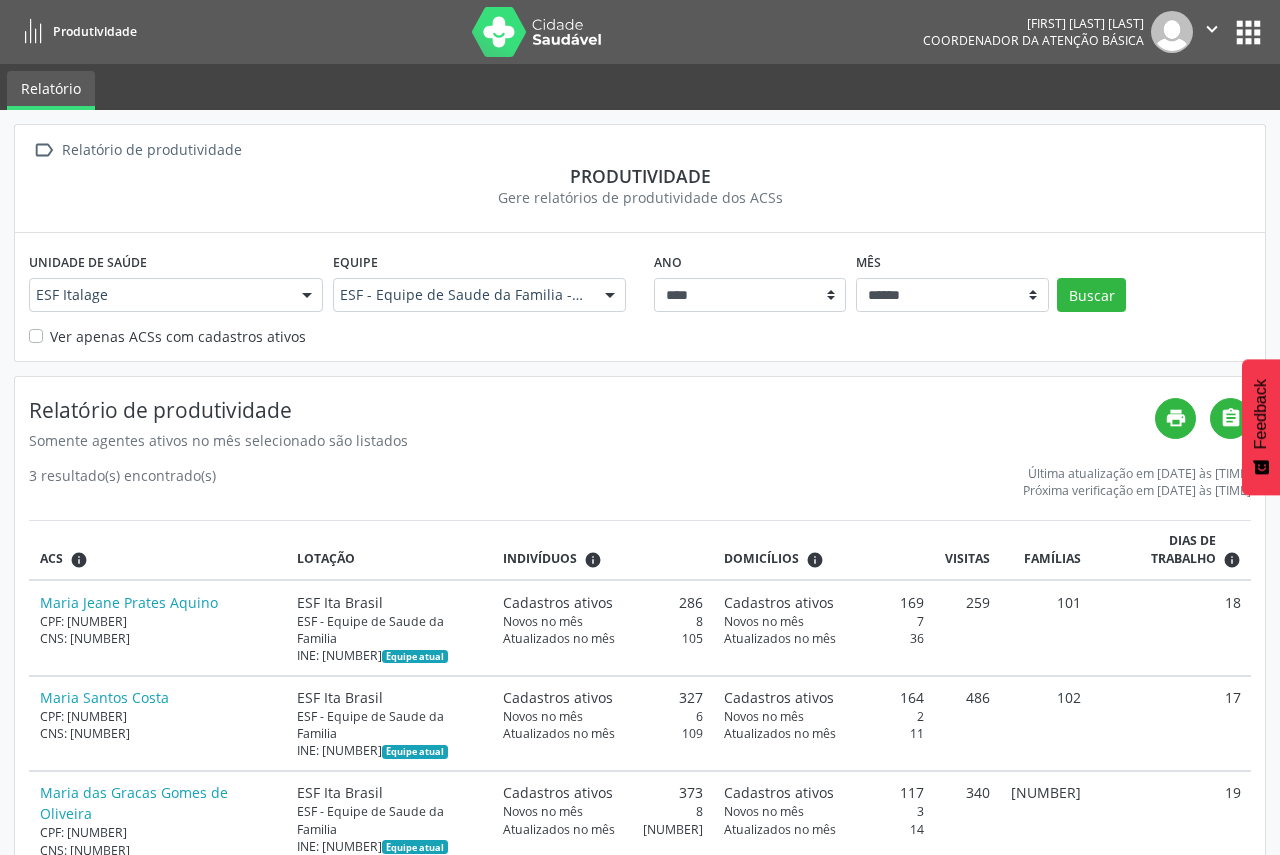 click at bounding box center (307, 296) 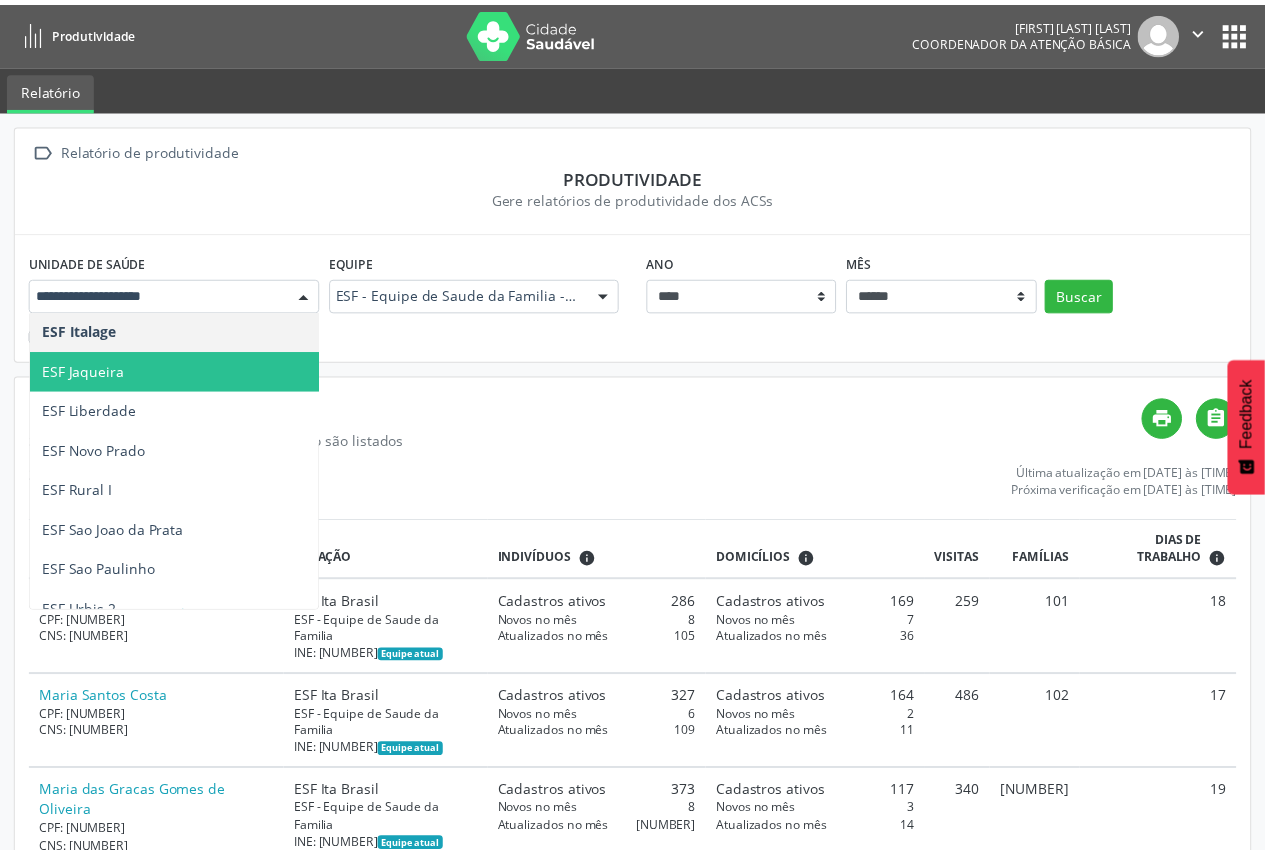 scroll, scrollTop: 660, scrollLeft: 0, axis: vertical 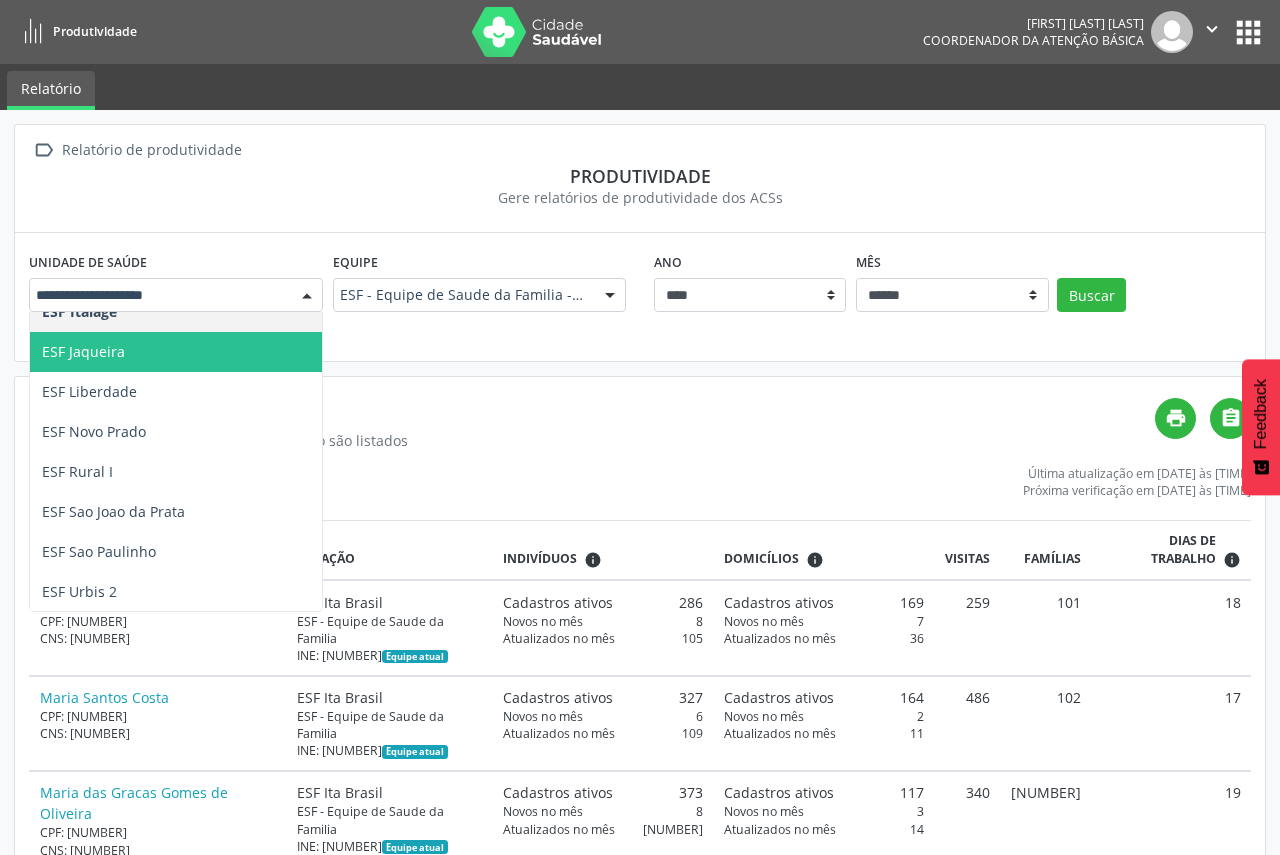 click on "ESF Jaqueira" at bounding box center (248, 352) 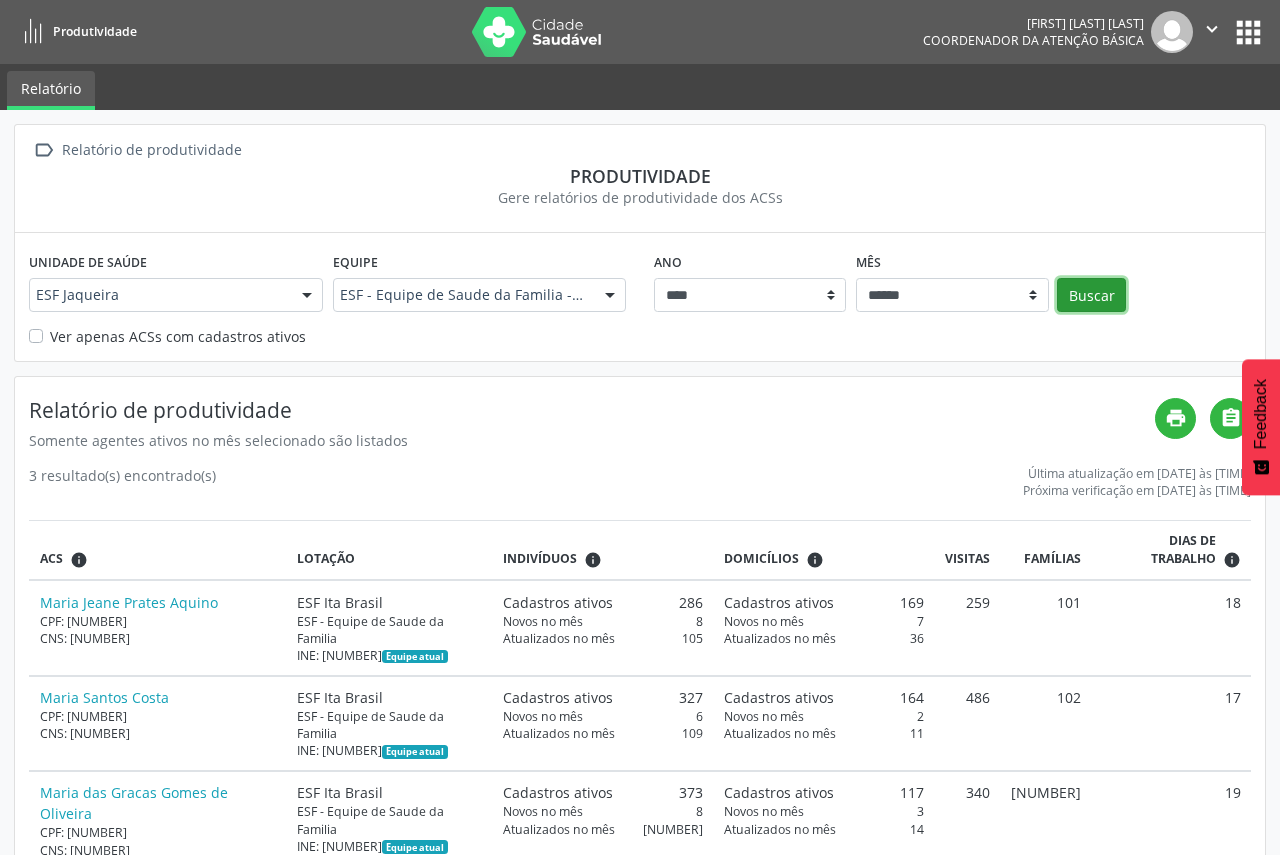 click on "Buscar" at bounding box center [1091, 295] 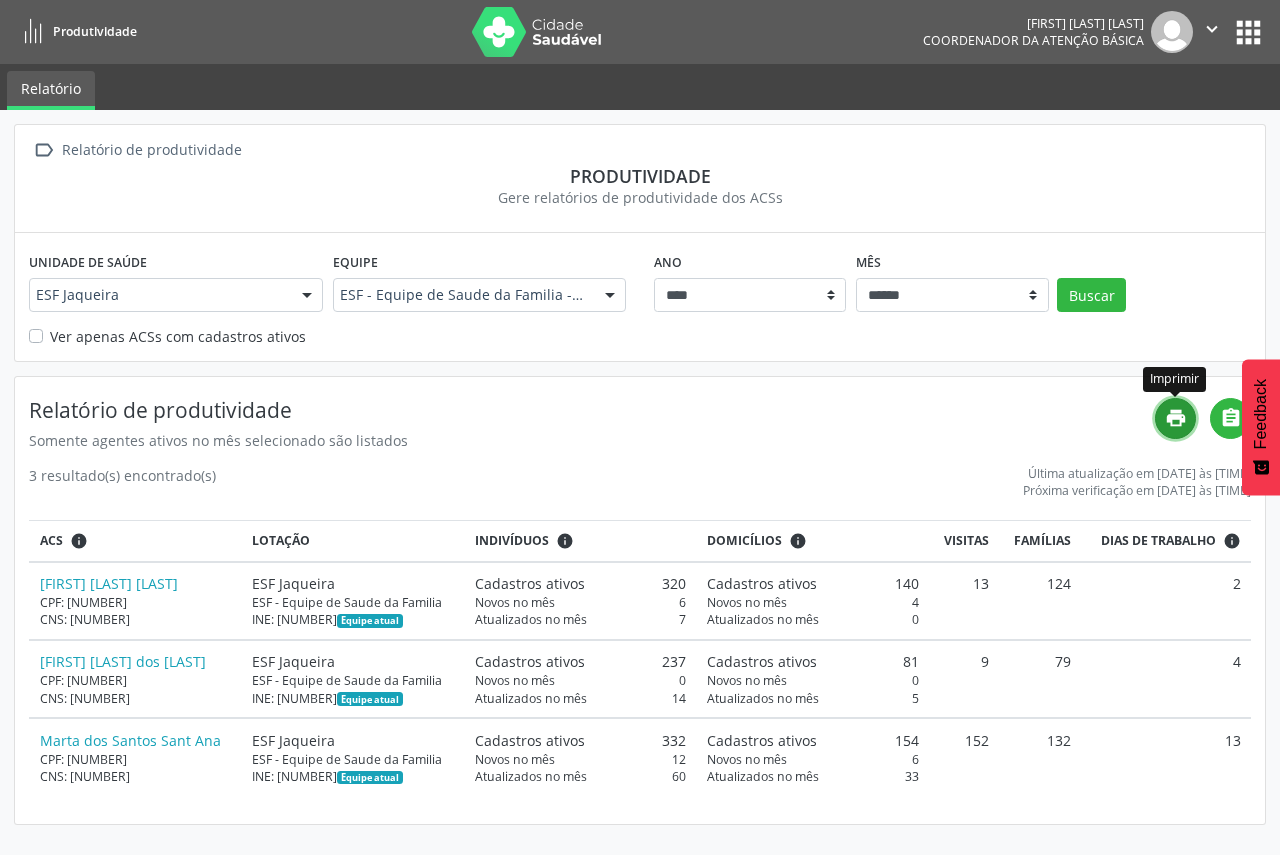 click on "print" at bounding box center [1175, 418] 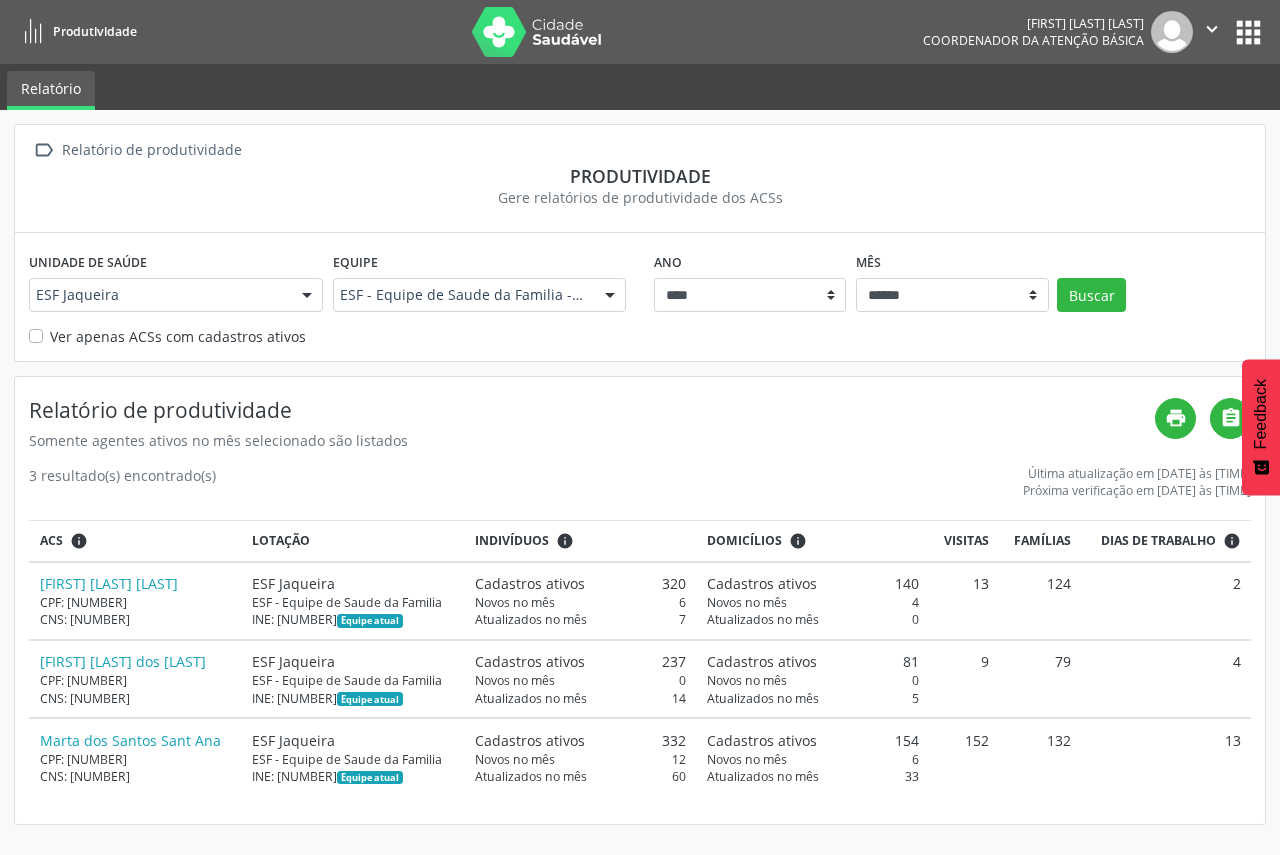 click at bounding box center [307, 296] 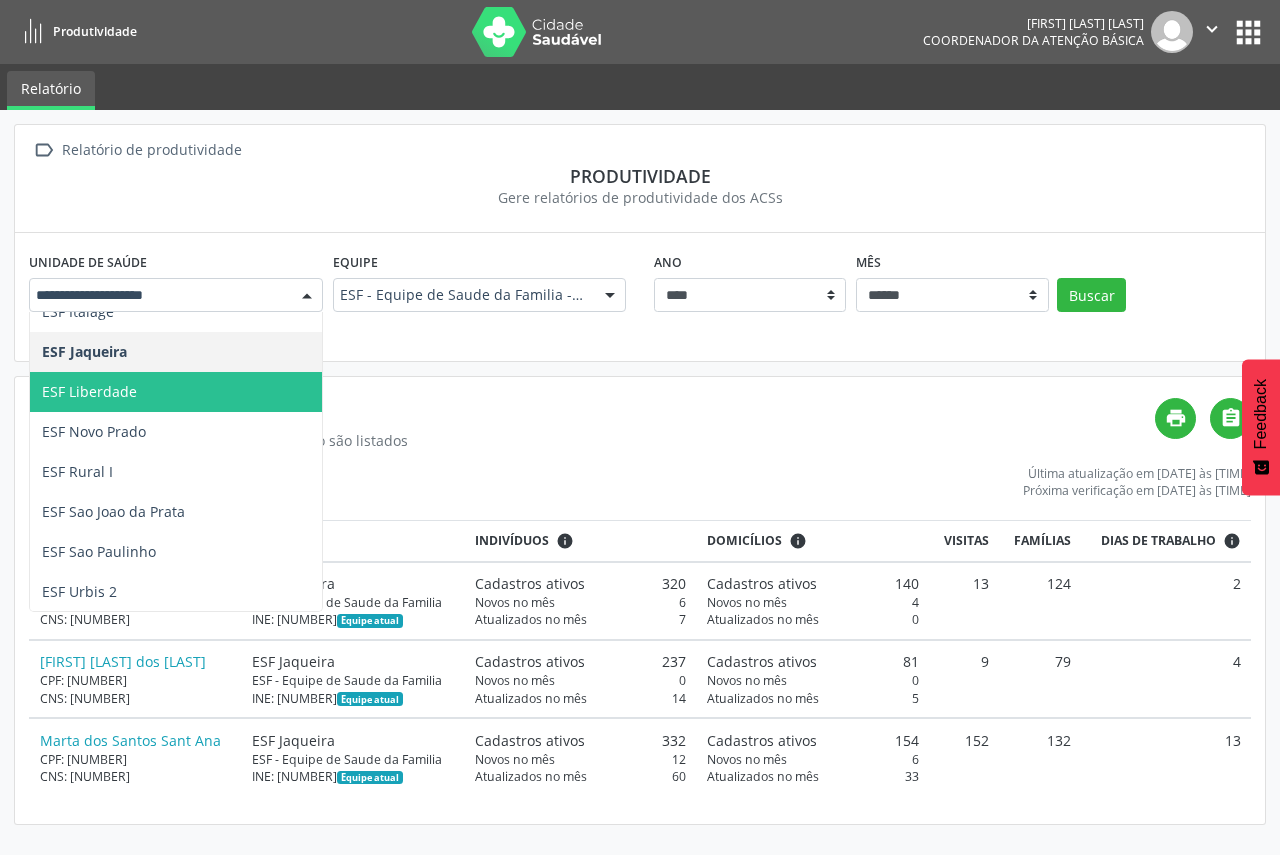 click on "ESF Liberdade" at bounding box center [248, 392] 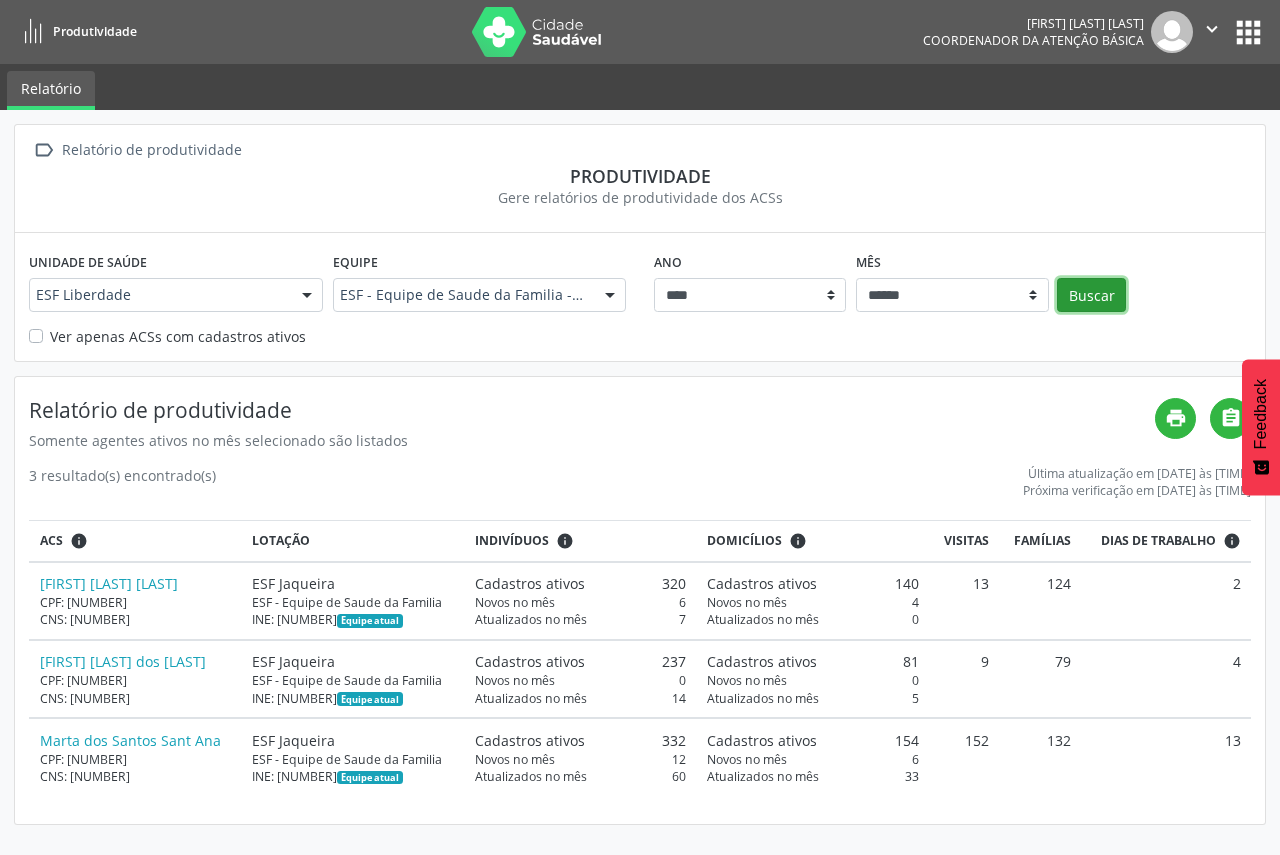 click on "Buscar" at bounding box center (1091, 295) 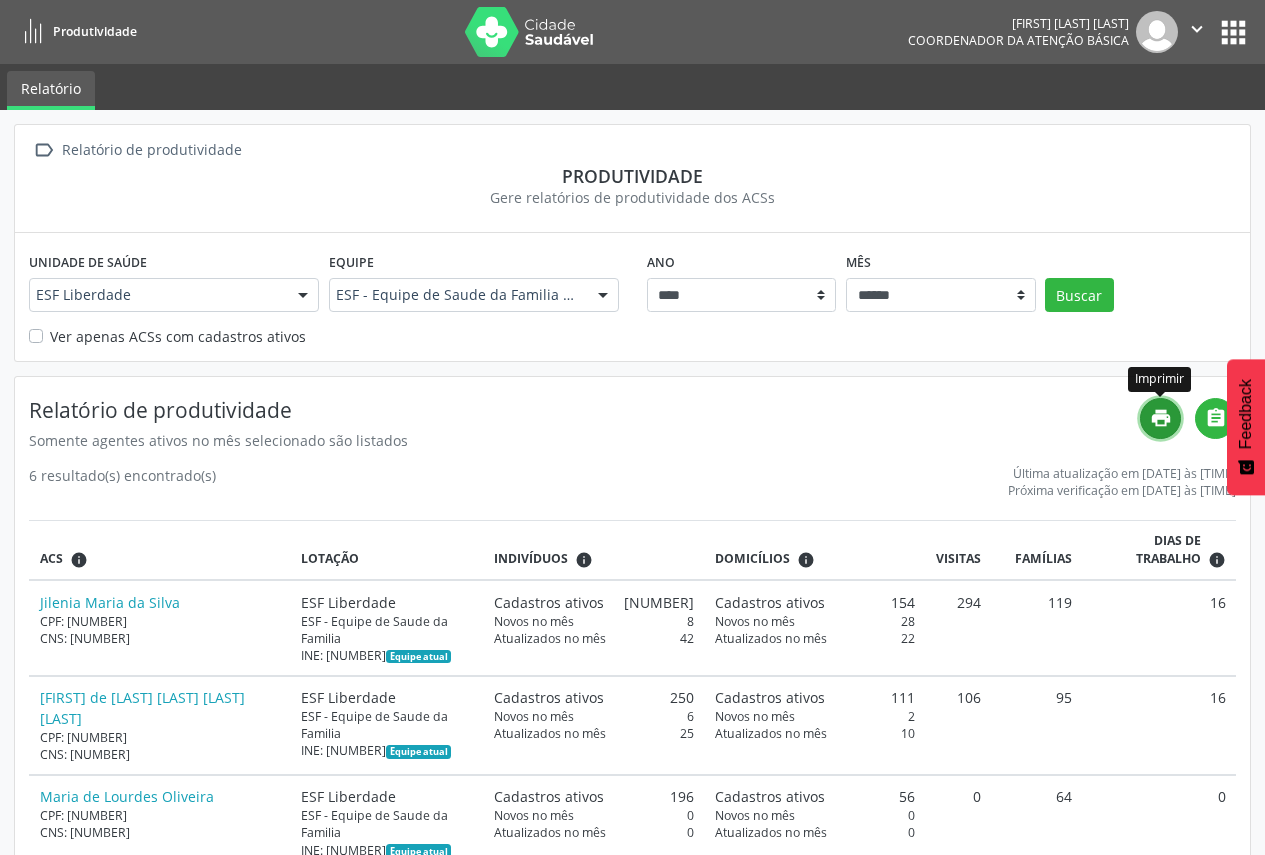 click on "print" at bounding box center (1161, 418) 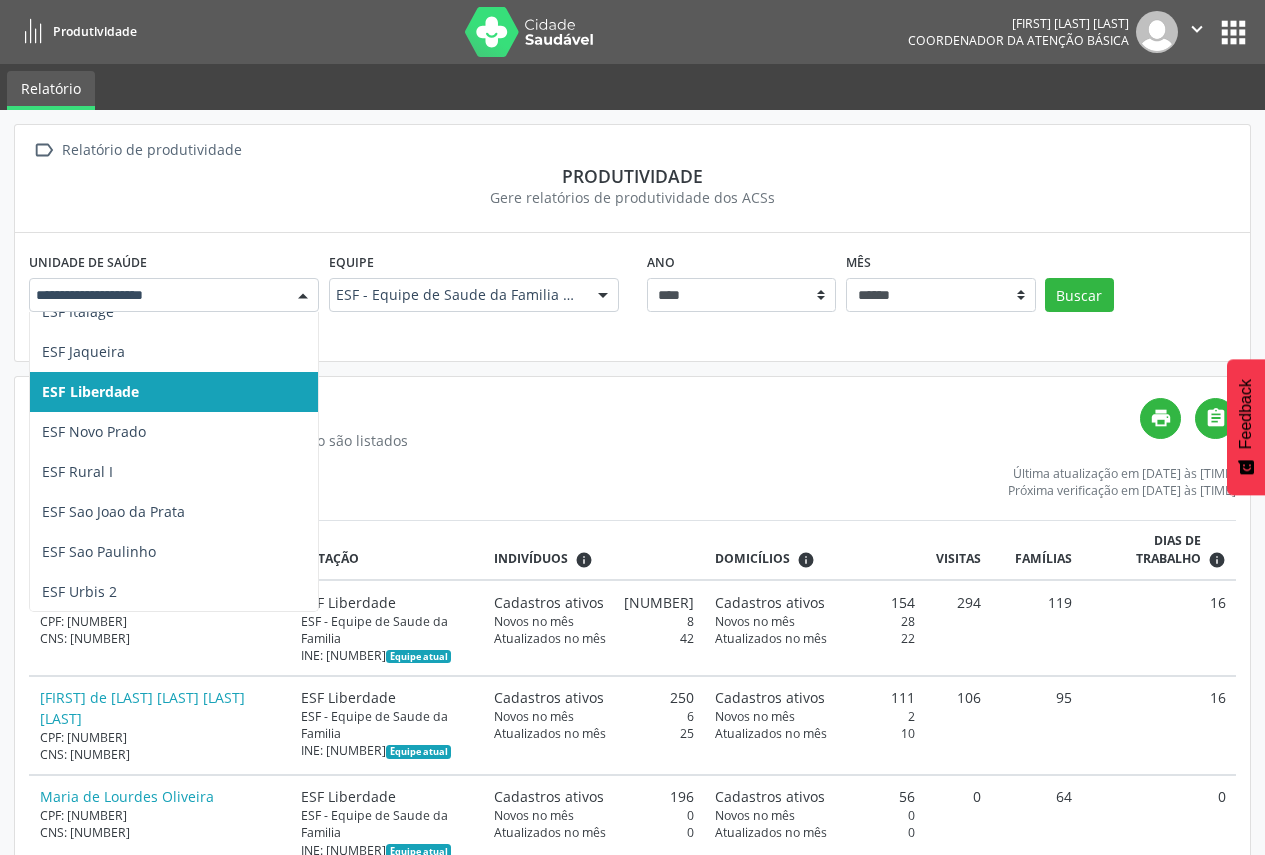 click at bounding box center (303, 296) 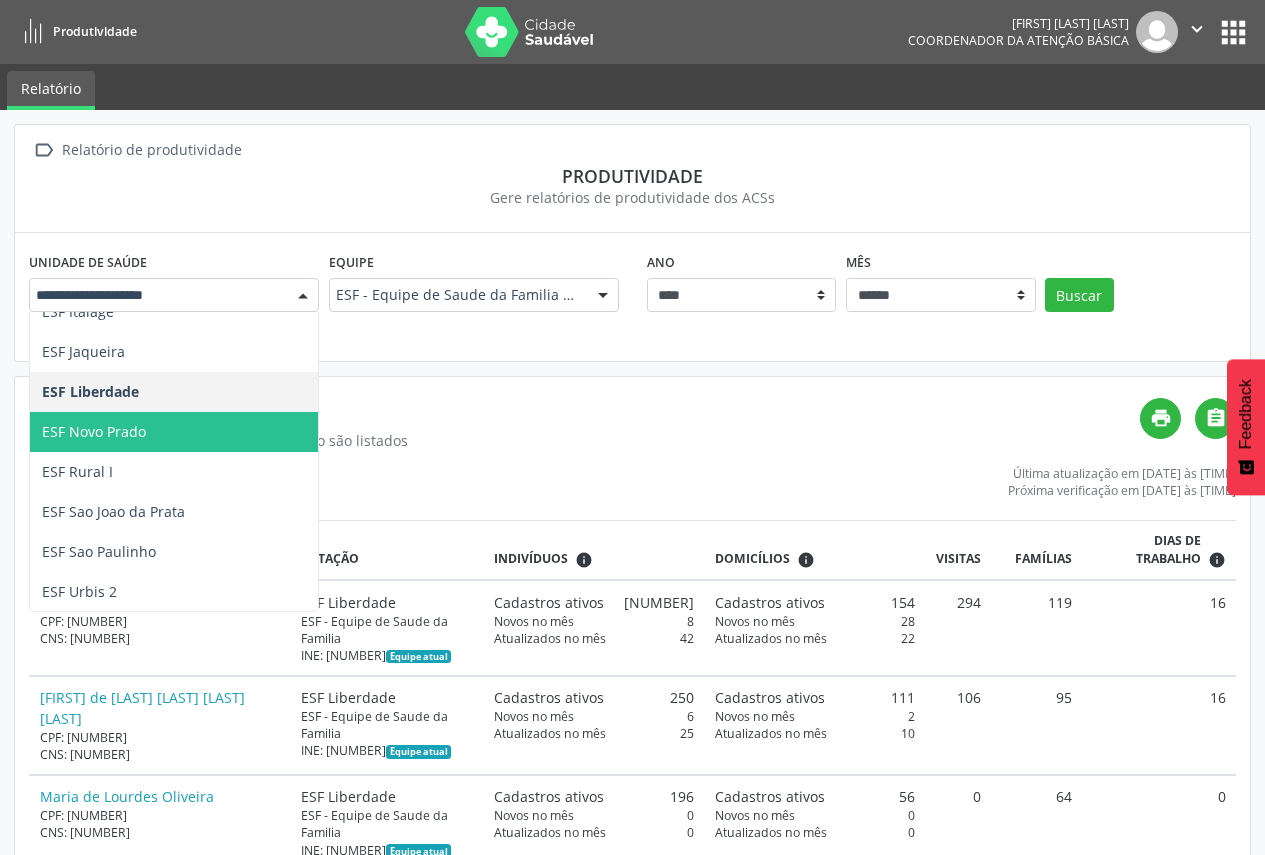 click on "ESF Novo Prado" at bounding box center (248, 432) 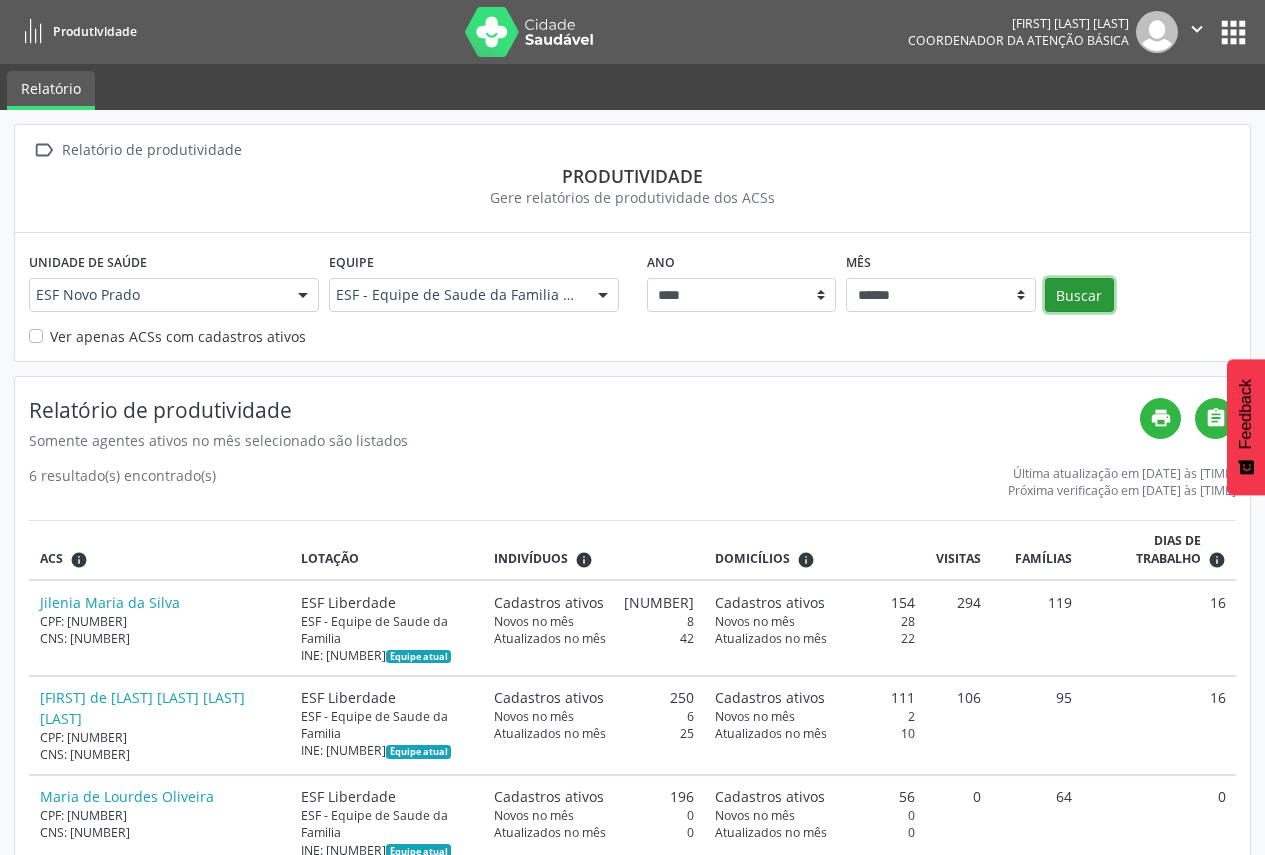 click on "Buscar" at bounding box center (1079, 295) 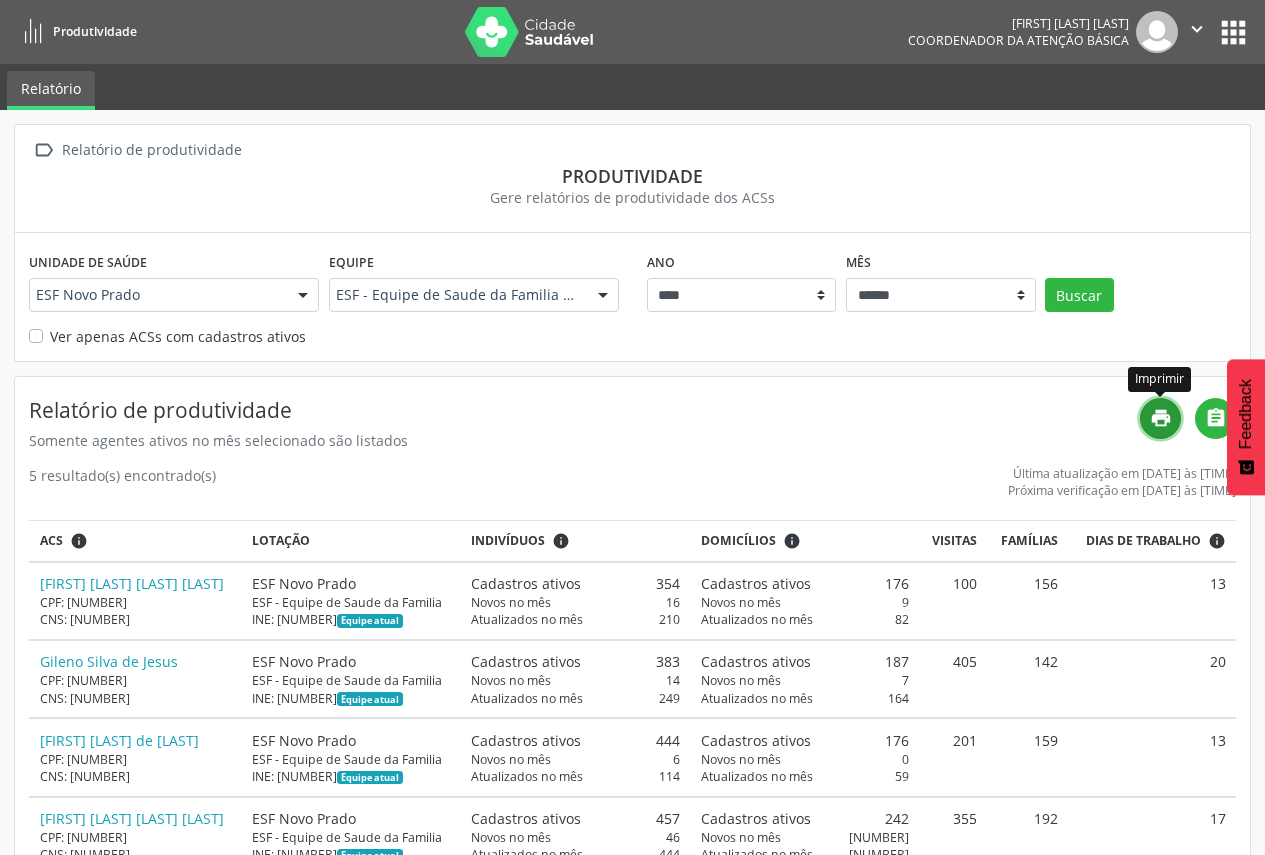 click on "print" at bounding box center [1161, 418] 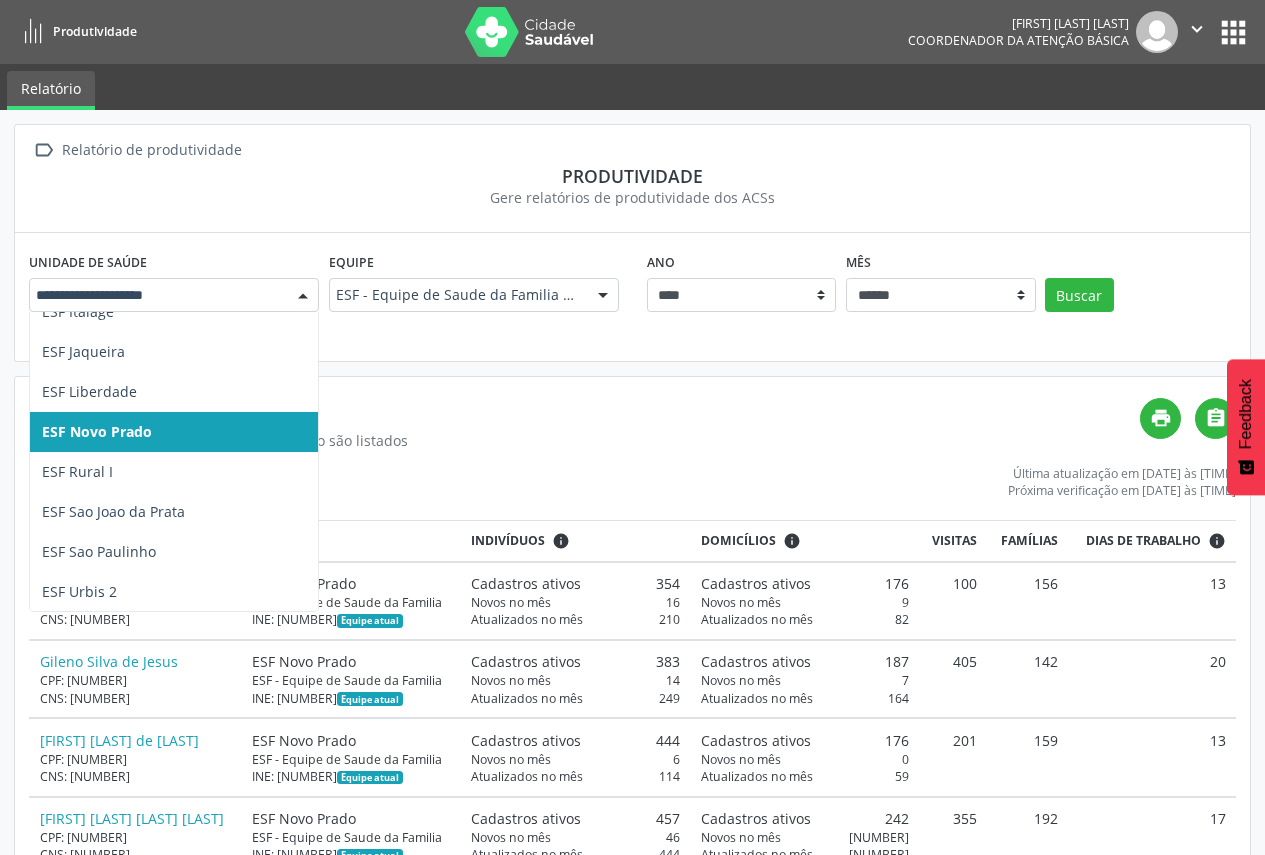 click at bounding box center [303, 296] 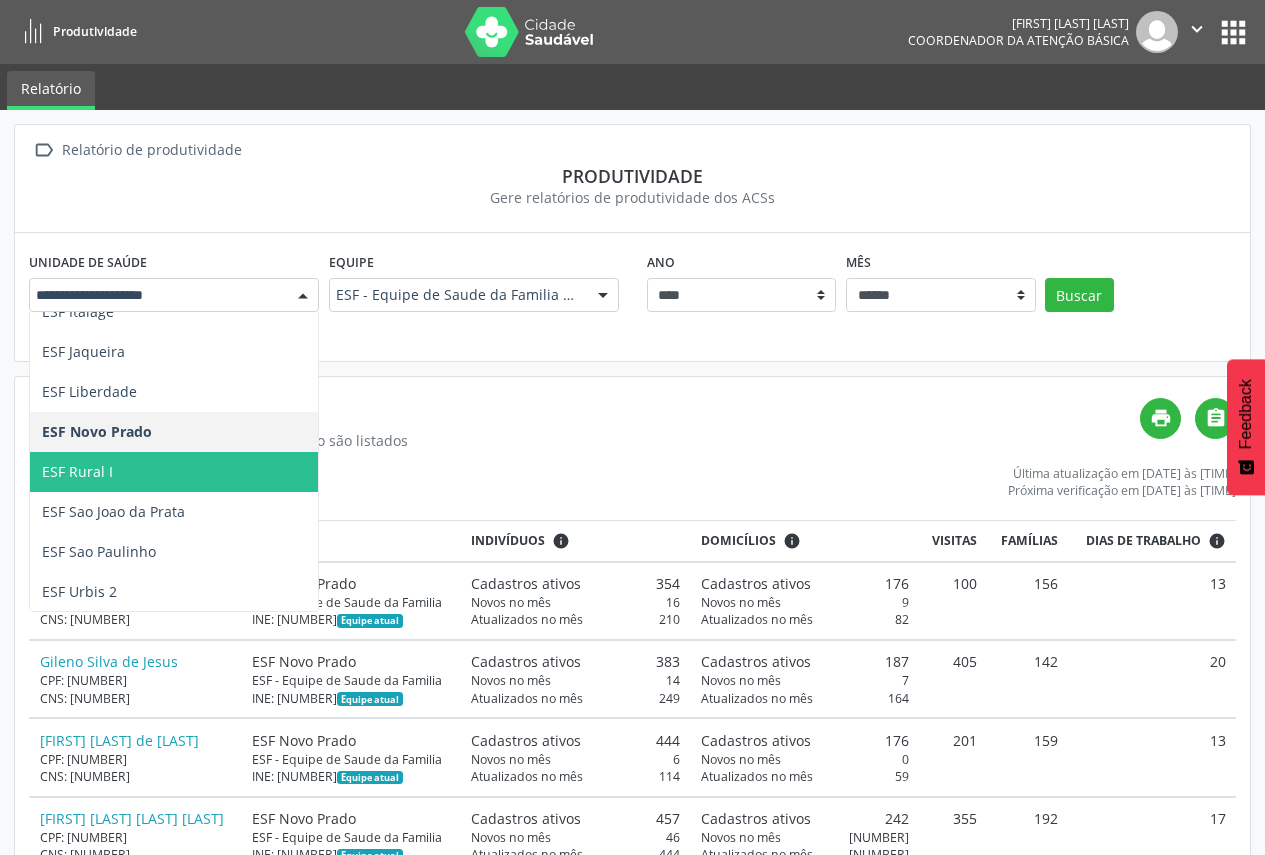 click on "ESF Rural I" at bounding box center [248, 472] 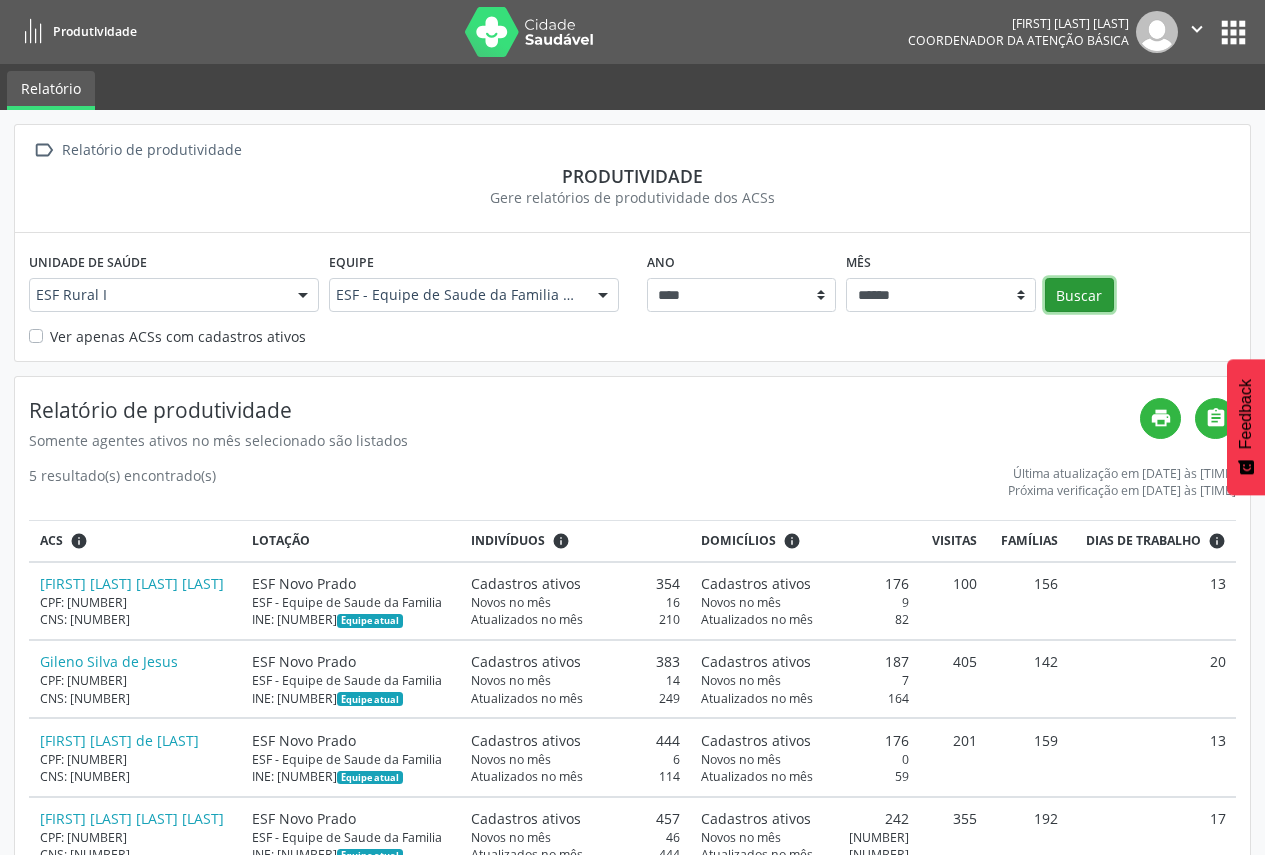 click on "Buscar" at bounding box center [1079, 295] 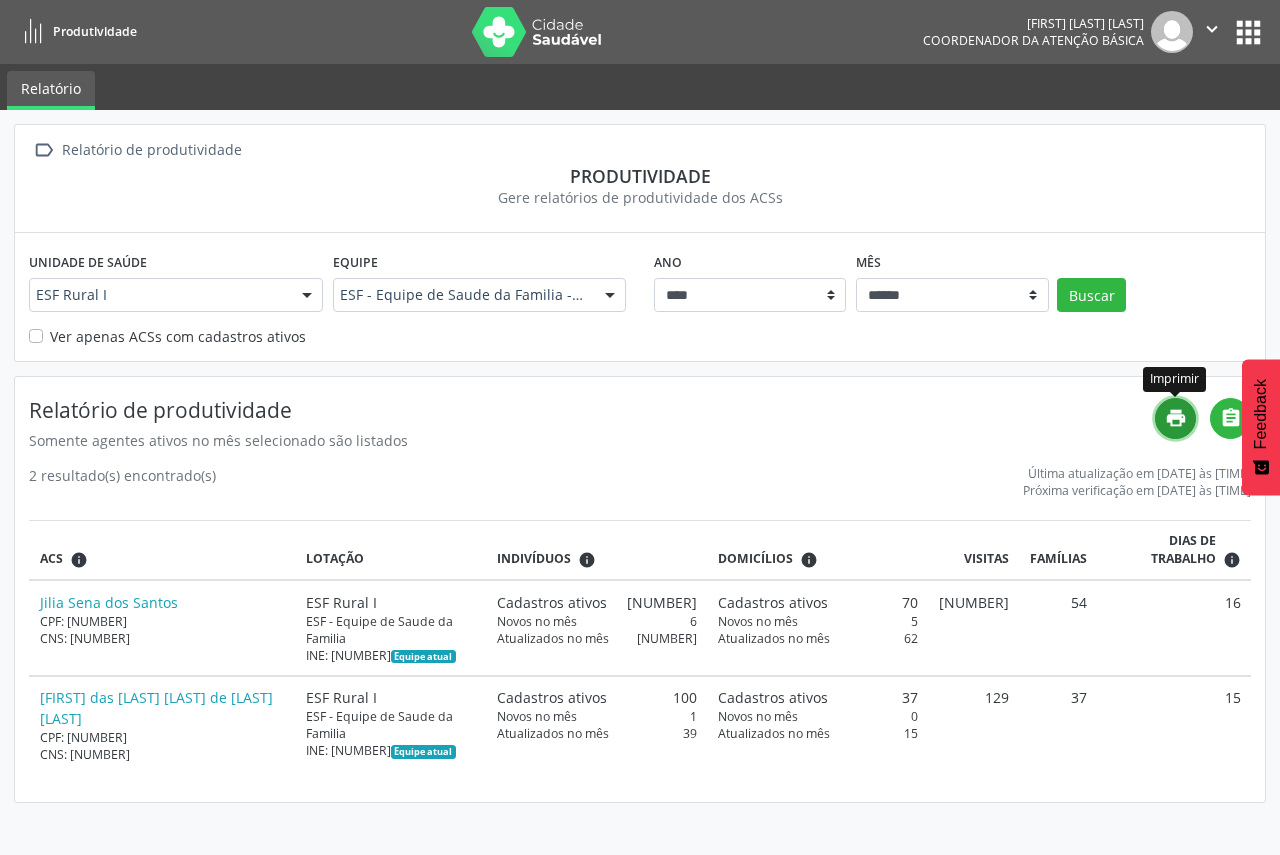 click on "print" at bounding box center [1175, 418] 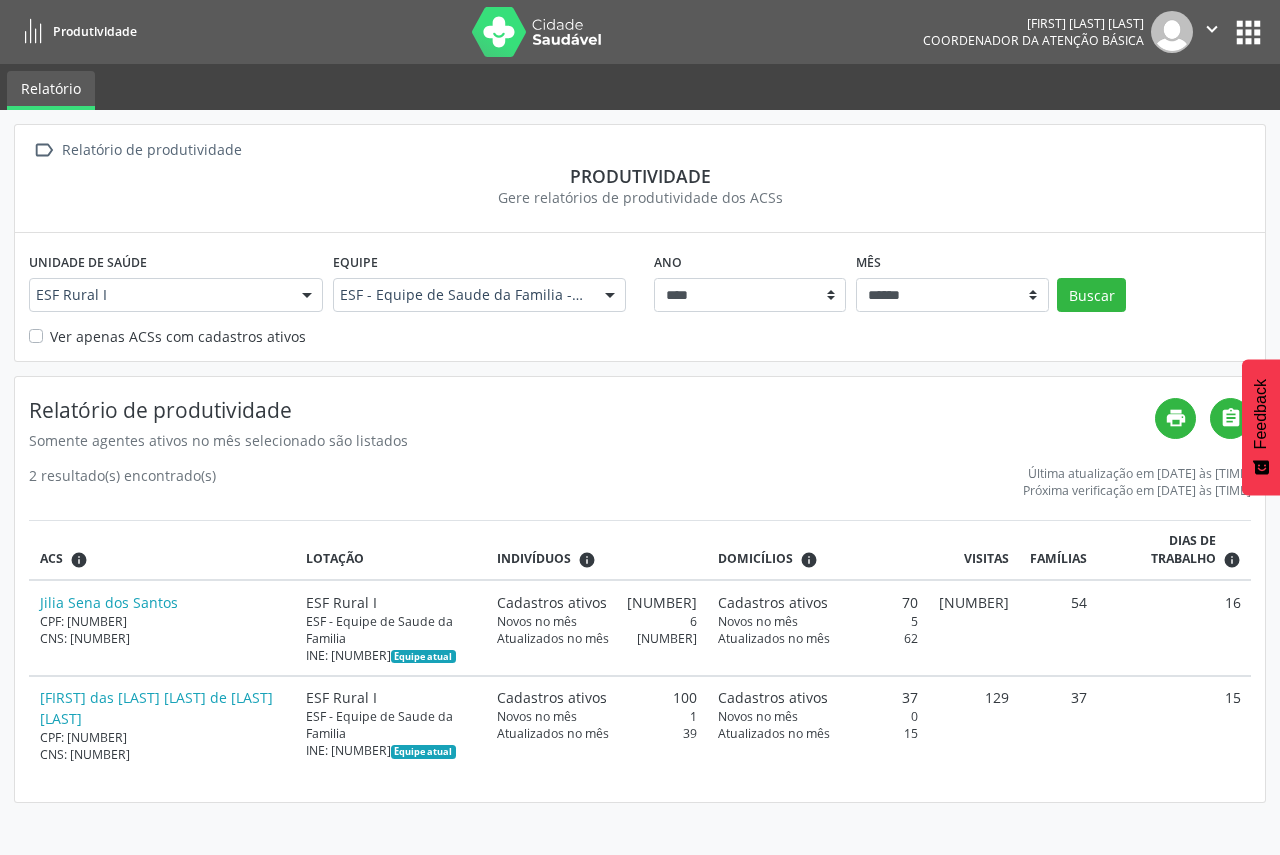 click at bounding box center (307, 296) 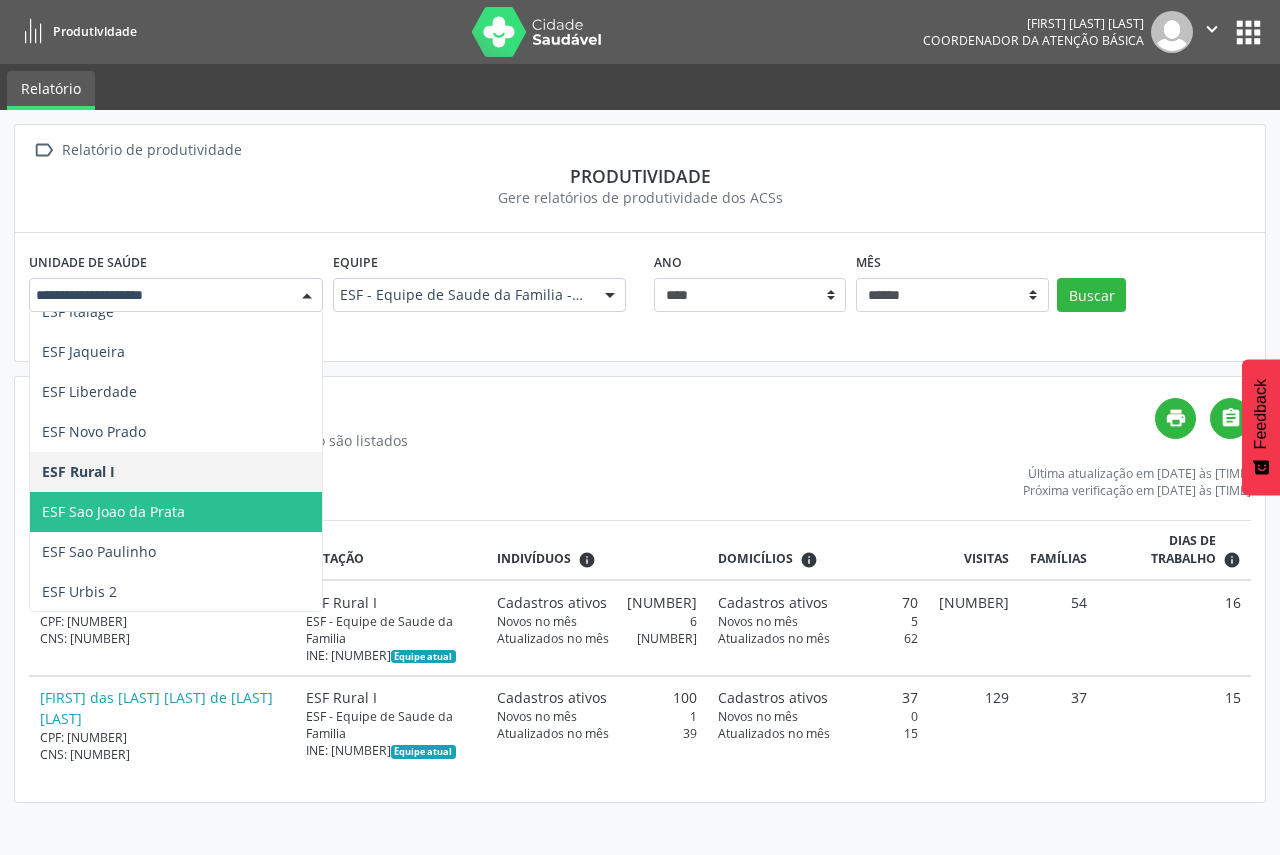 click on "ESF Sao Joao da Prata" at bounding box center (248, 512) 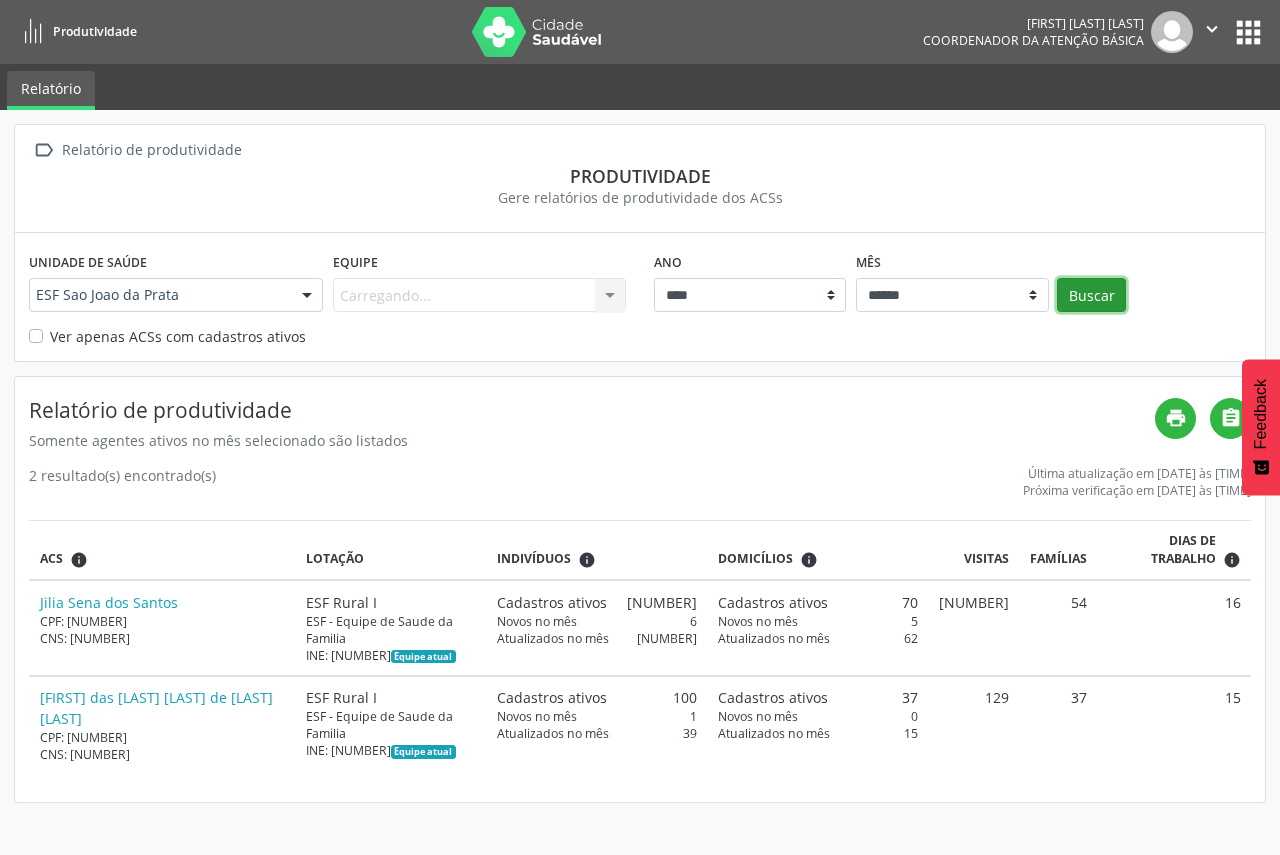 click on "Buscar" at bounding box center (1091, 295) 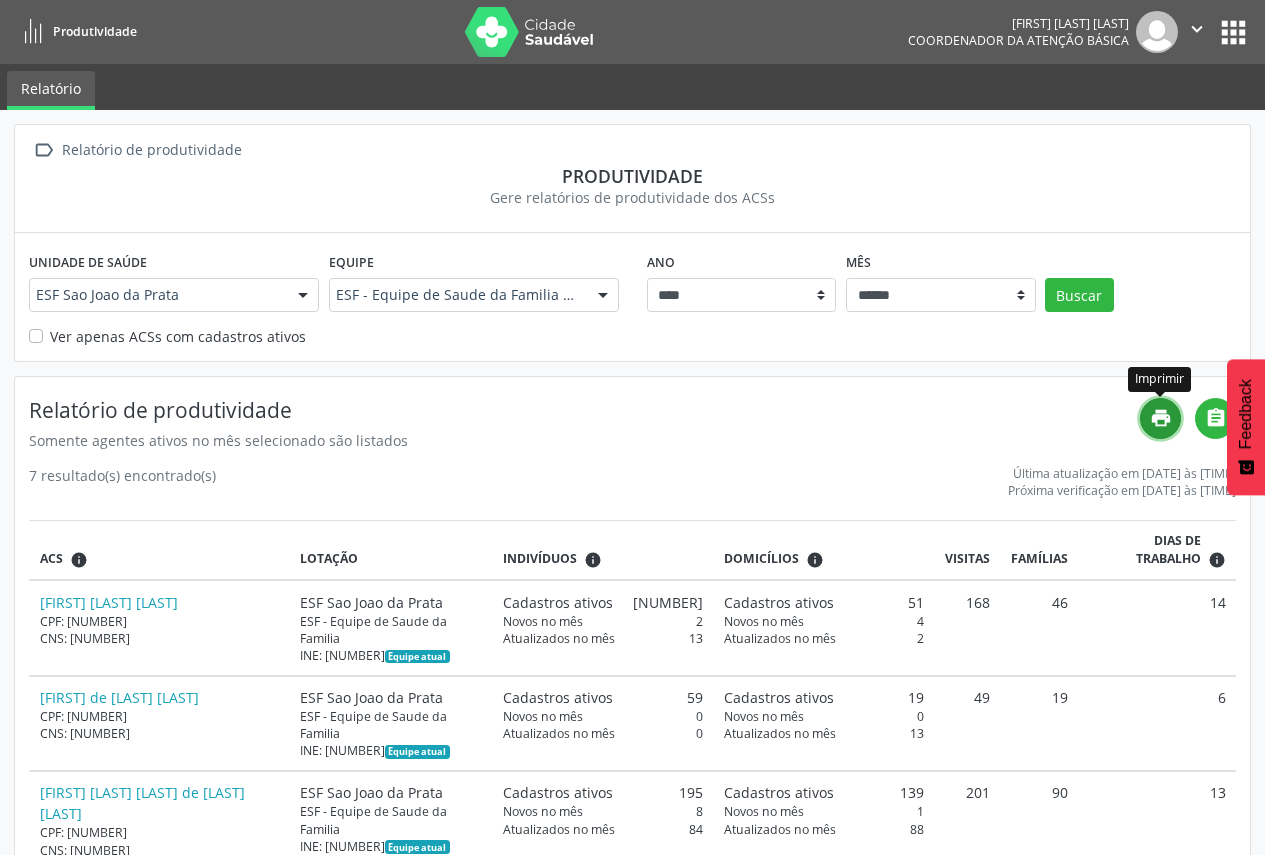 click on "print" at bounding box center [1161, 418] 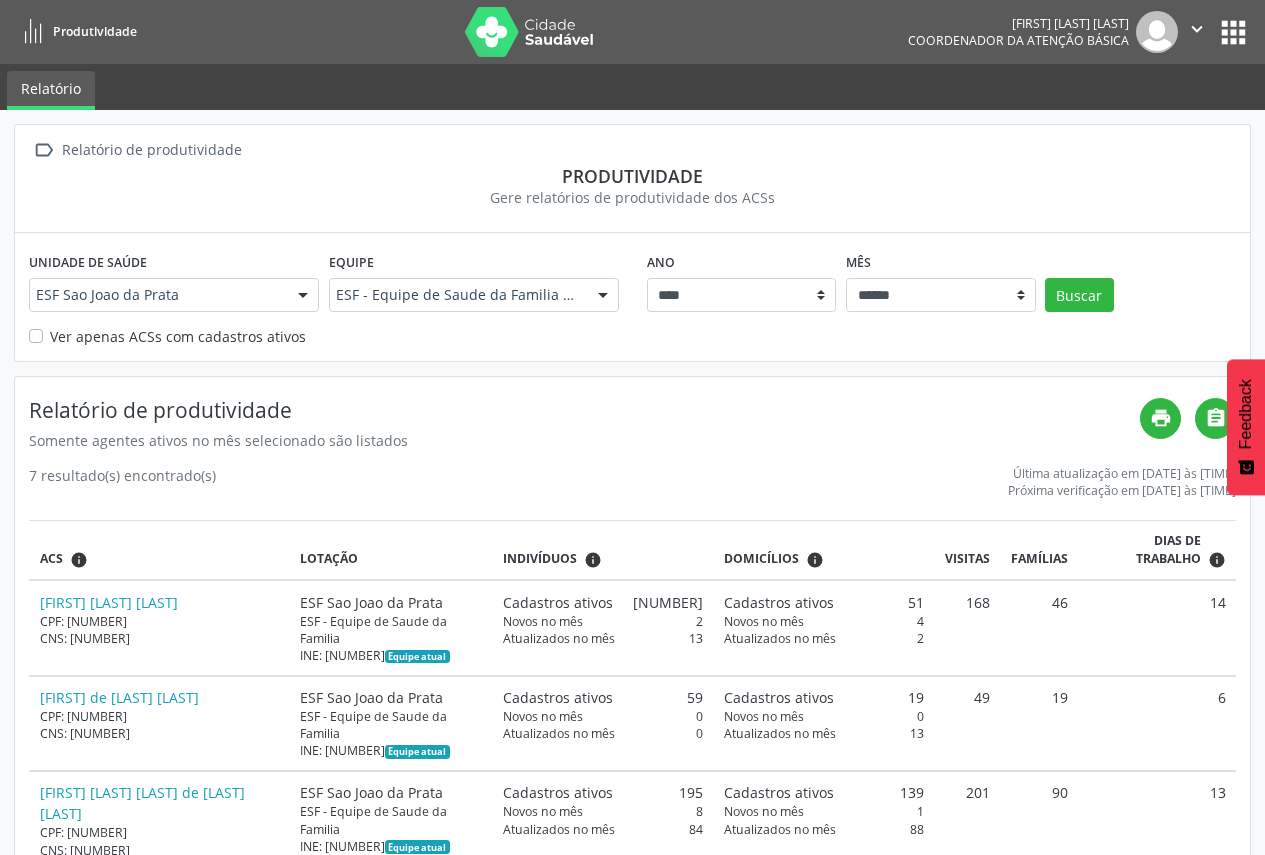 click at bounding box center (303, 296) 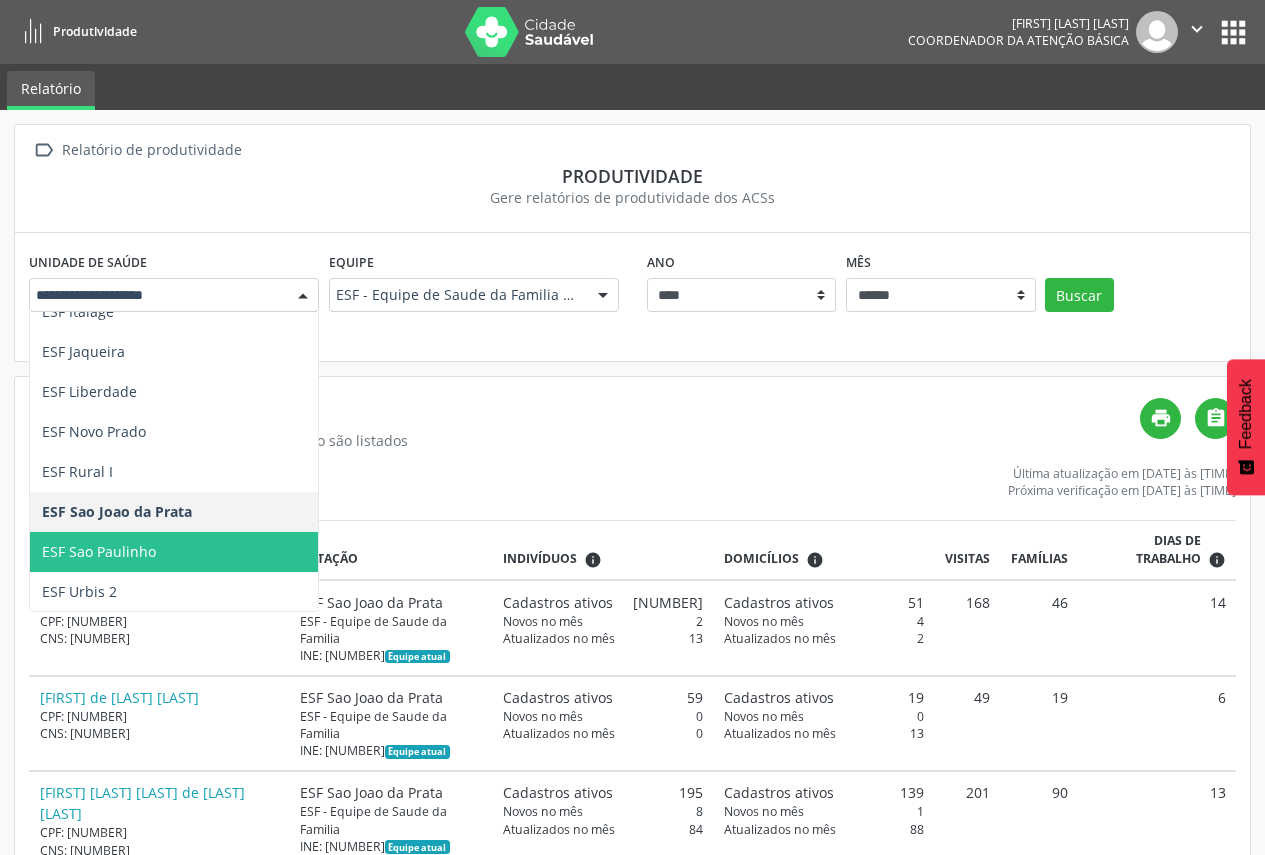 click on "ESF Sao Paulinho" at bounding box center (248, 552) 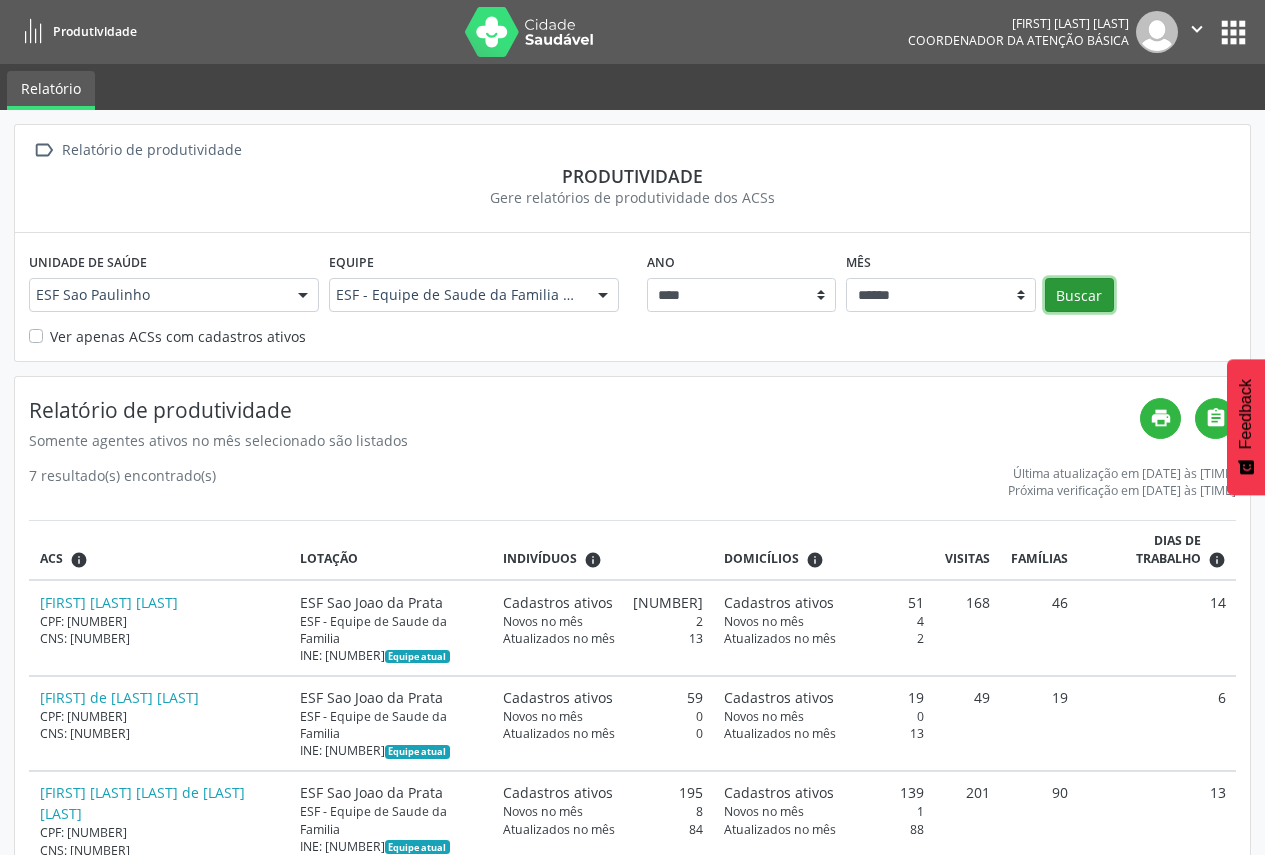 click on "Buscar" at bounding box center (1079, 295) 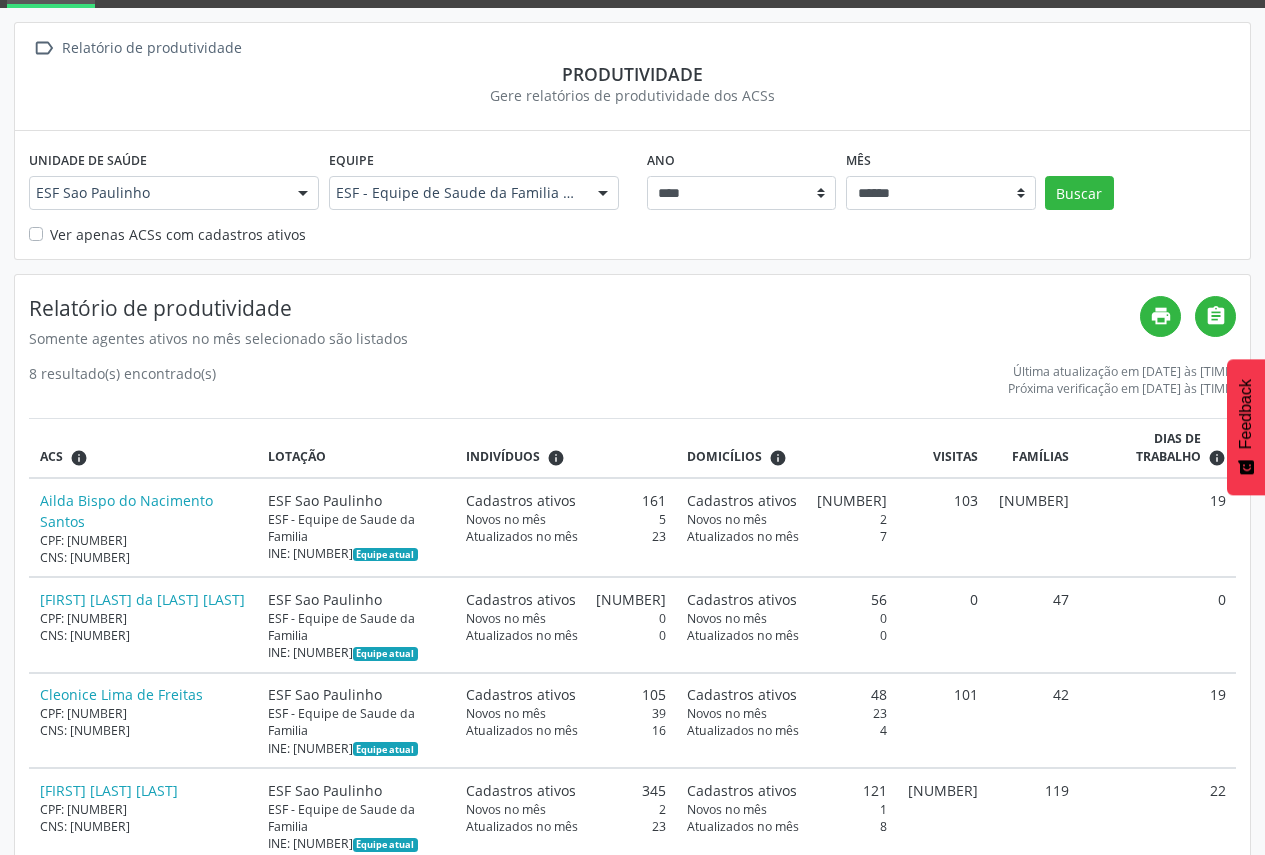 scroll, scrollTop: 200, scrollLeft: 0, axis: vertical 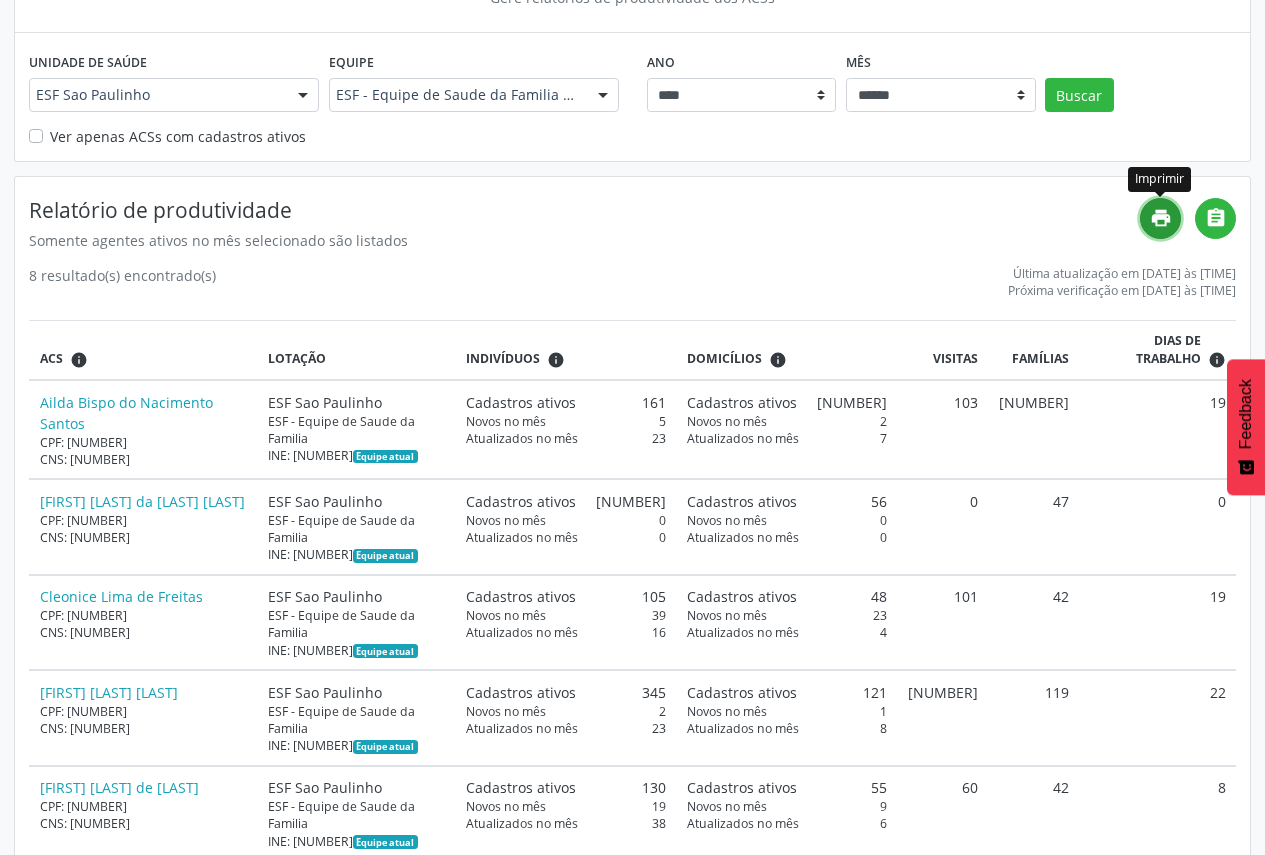 click on "print" at bounding box center (1161, 218) 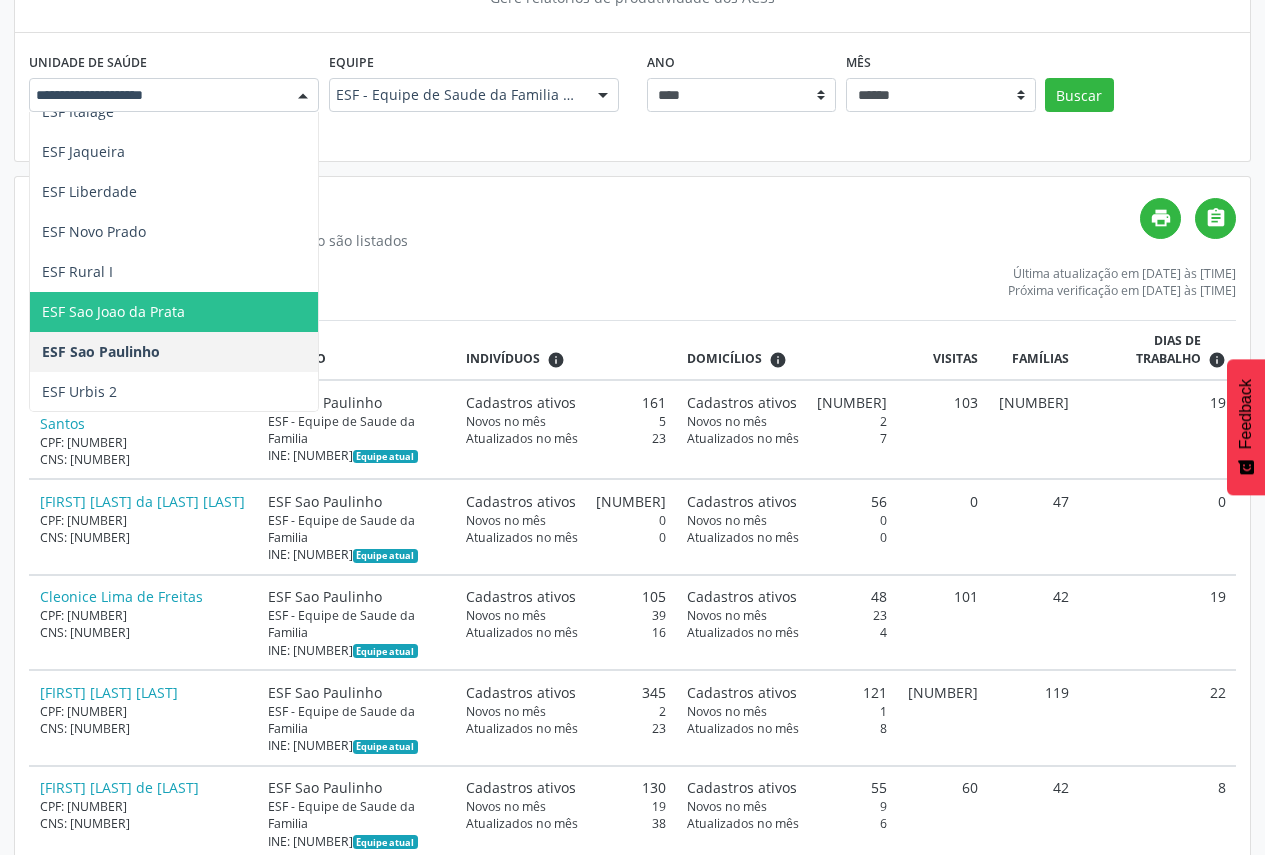 click on "Todas as unidades   Ambulatorio em Saude Mental   Caf Central de Abastecimento Farmaceutico   Caps I Repensando de Portas Abertas   Centro de Reabilitacao Fisica Dr Serafim Matos Barreto Filho   Ceo Centro de Especialidades Odontologicas   Cremarc Central de Regulacao Marcacao Avaliacao e Controle   Cta Centro de Testagem e Aconselhamento de Itamaraju   Equipe Multidisciplinar de Saude Indigena   ESF Bela Vista   ESF Campo Alegre   ESF Centro 1   ESF Centro 2   ESF Cristo Redentor   ESF Fatima 3   ESF Ita Brasil   ESF Italage   ESF Jaqueira   ESF Liberdade   ESF Novo Prado   ESF Rural I   ESF Sao Joao da Prata   ESF Sao Paulinho   ESF Urbis 2   Esfsb Benedita Soares Gomes Canaa   Esfsb Centro III   Esfsb Fatima 1 e 2   Esfsb Marotinho   Esfsb Nova Alegria   Esfsb Sao Domingos   Esfsb Varzea Alegre 1 e 2   Hospital Municipal de Itamaraju   Policlinica Municipal de Itamaraju   Samu 192 Suporte Avancado Itamaraju   Samu 192 Suporte Basico Itamaraju   Secretaria Municipal de Saude de Itamaraju" at bounding box center (174, 95) 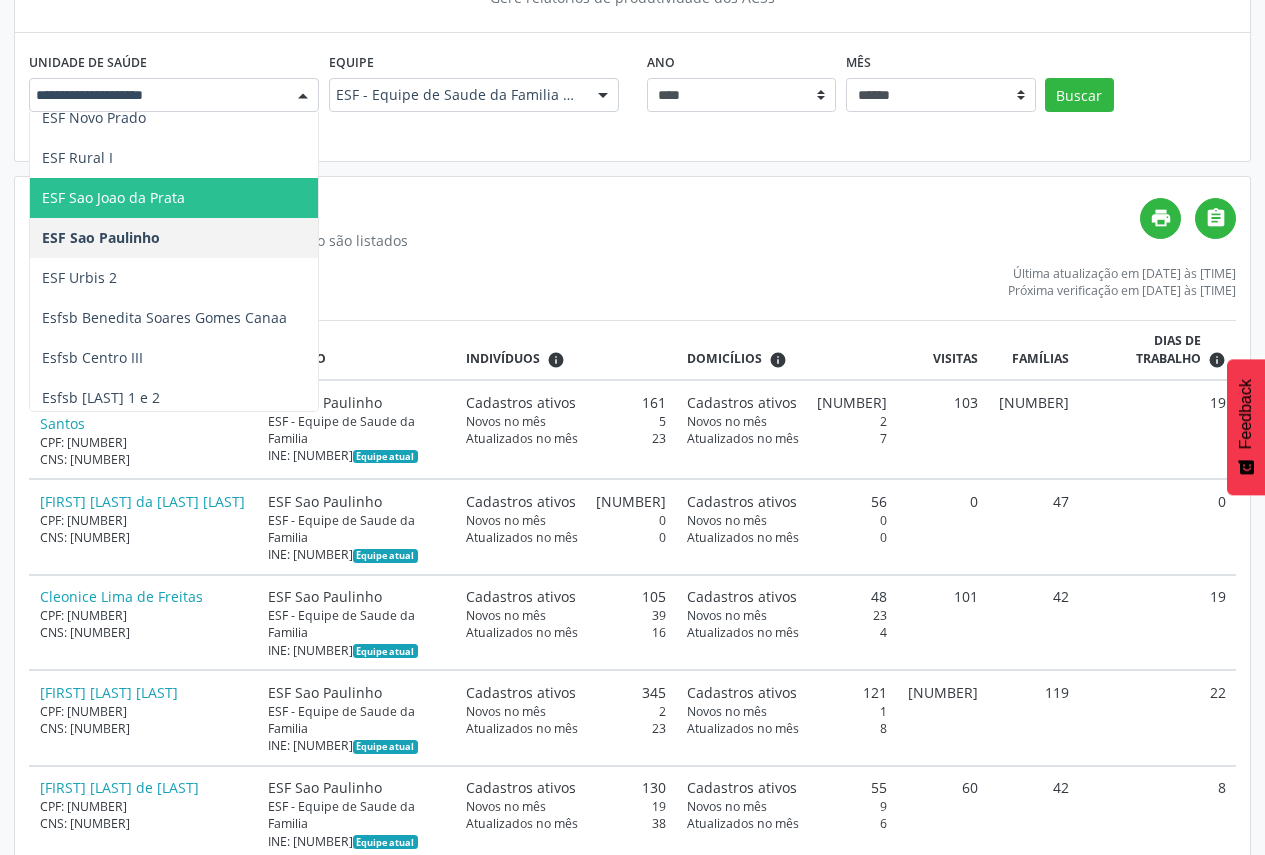 scroll, scrollTop: 780, scrollLeft: 0, axis: vertical 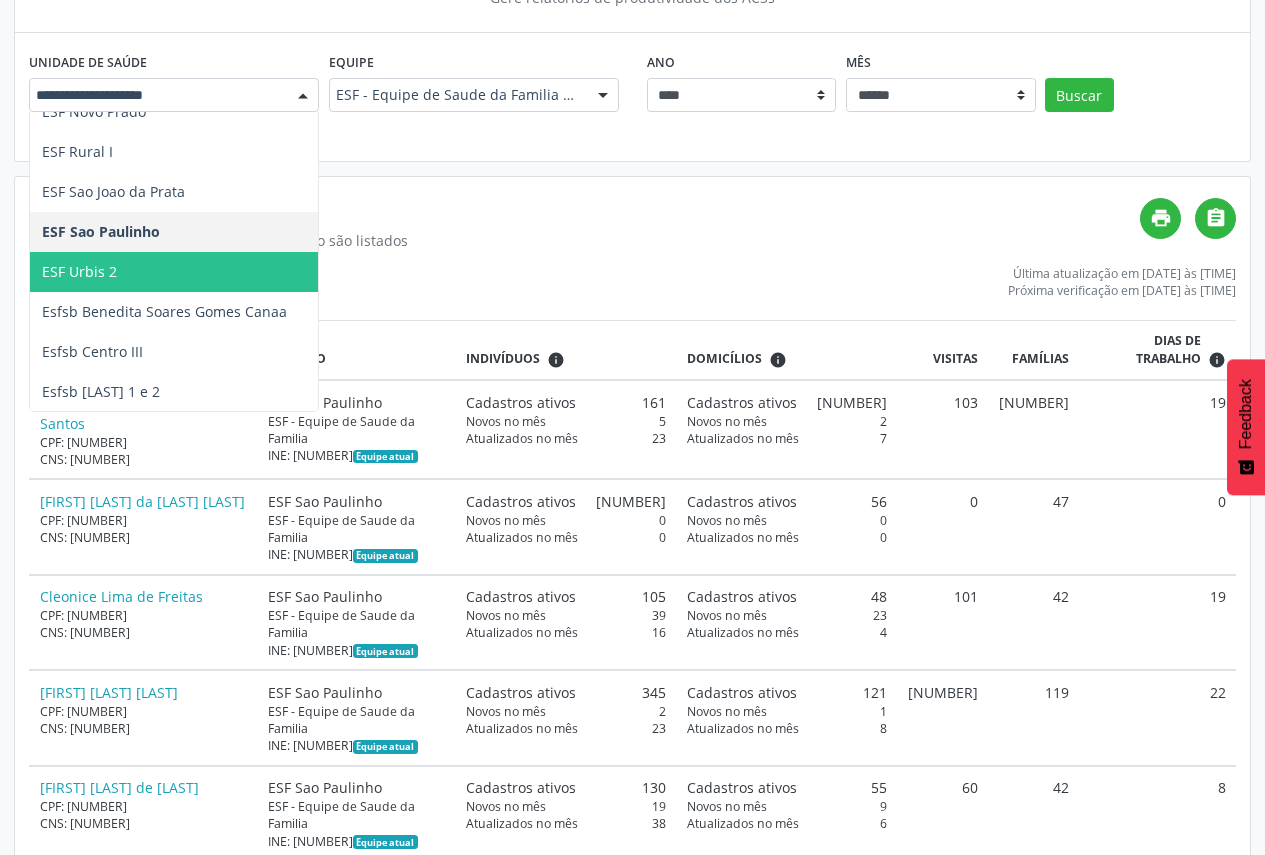 click on "ESF Urbis 2" at bounding box center [248, 272] 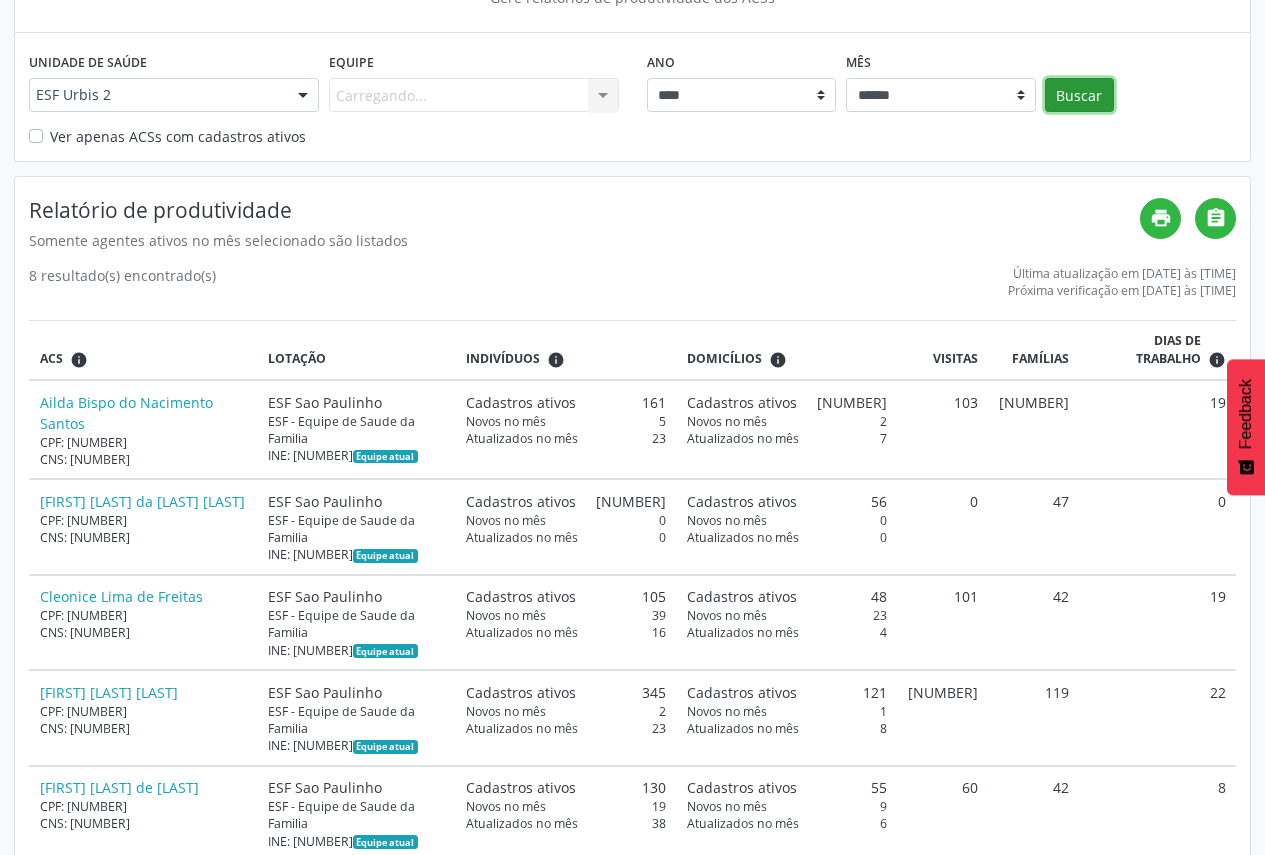 click on "Buscar" at bounding box center (1079, 95) 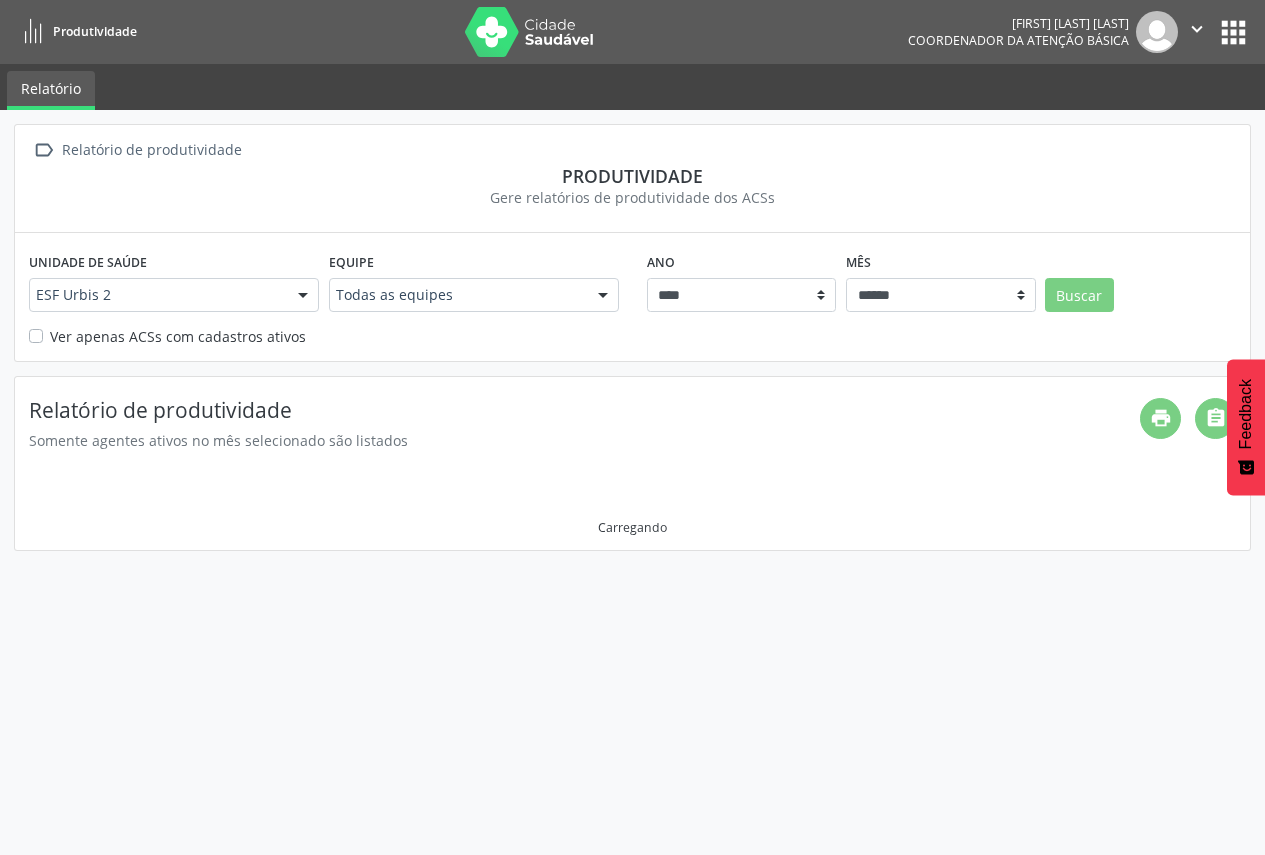 scroll, scrollTop: 0, scrollLeft: 0, axis: both 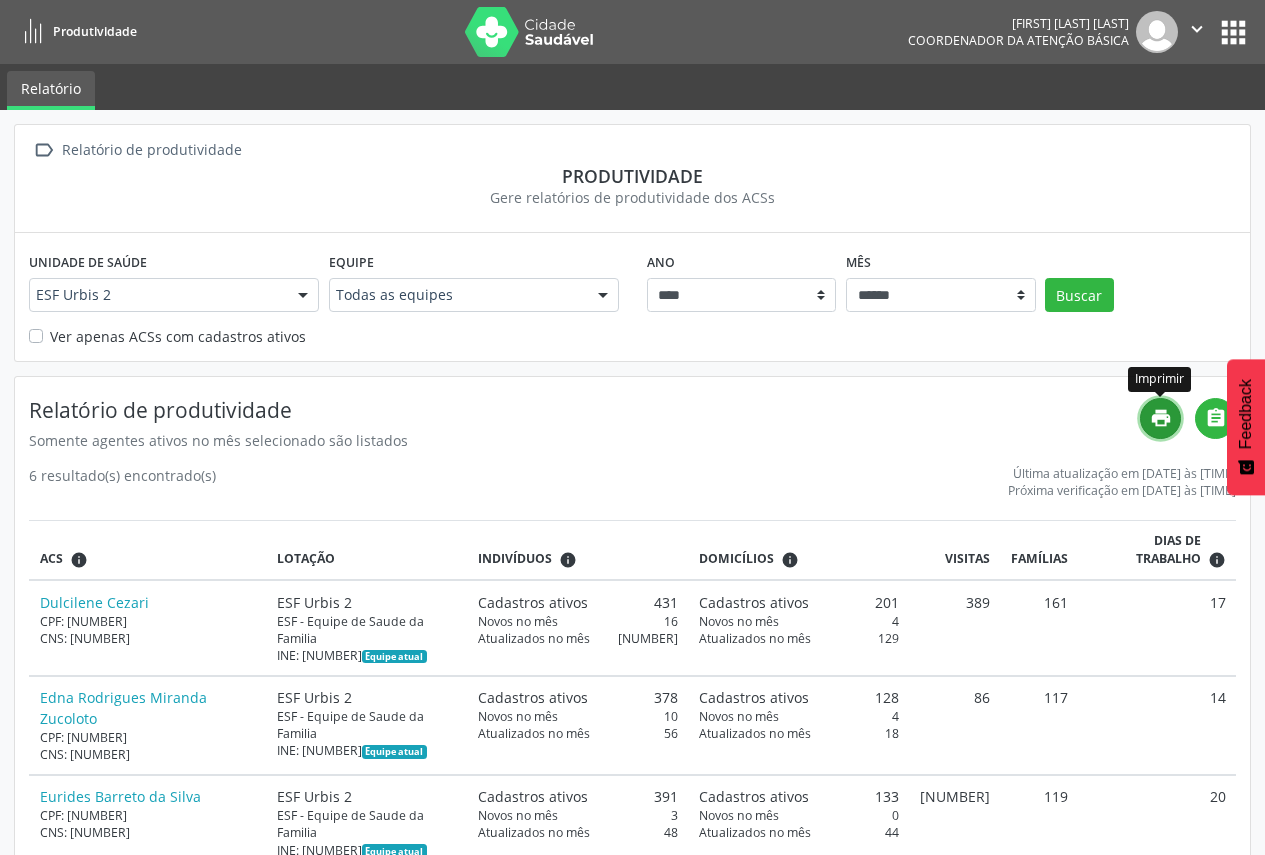 click on "print" at bounding box center (1161, 418) 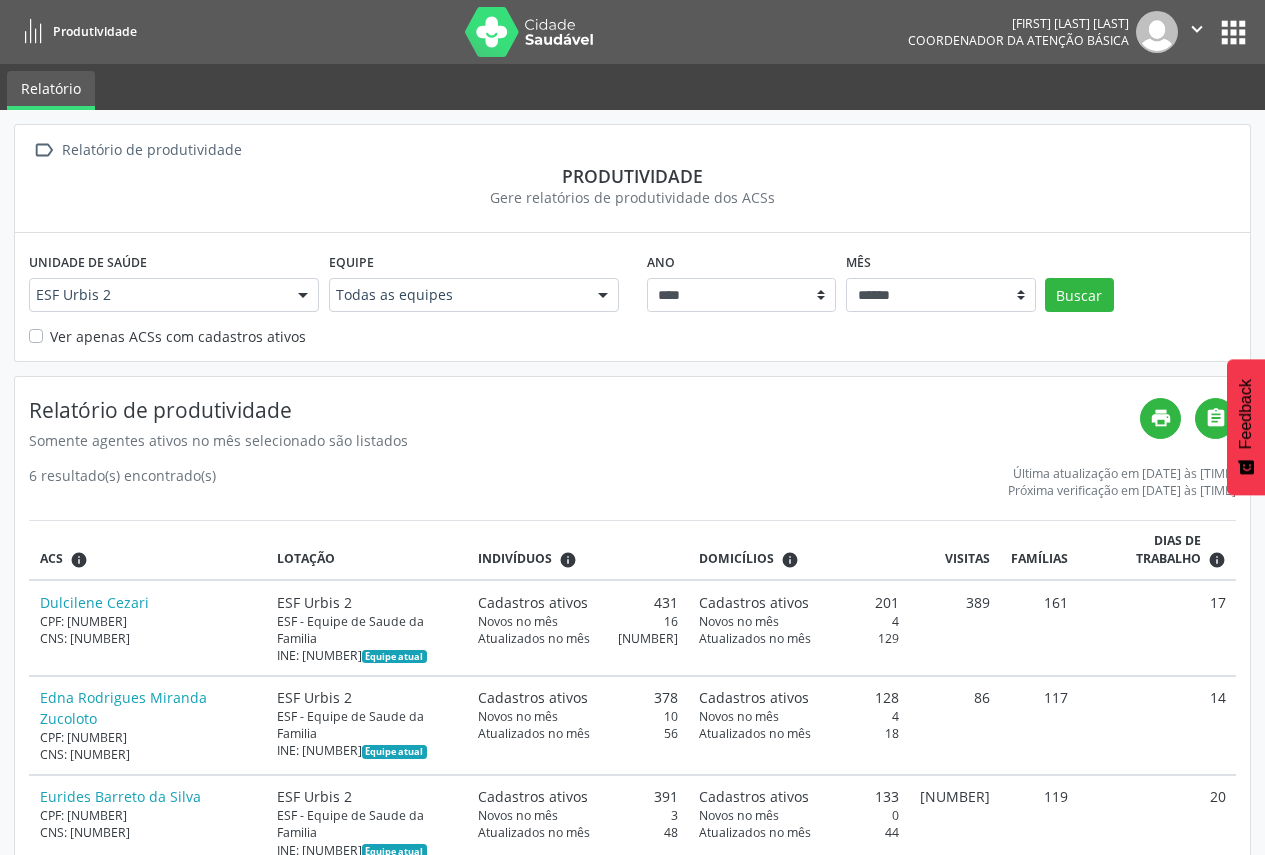 click at bounding box center (303, 296) 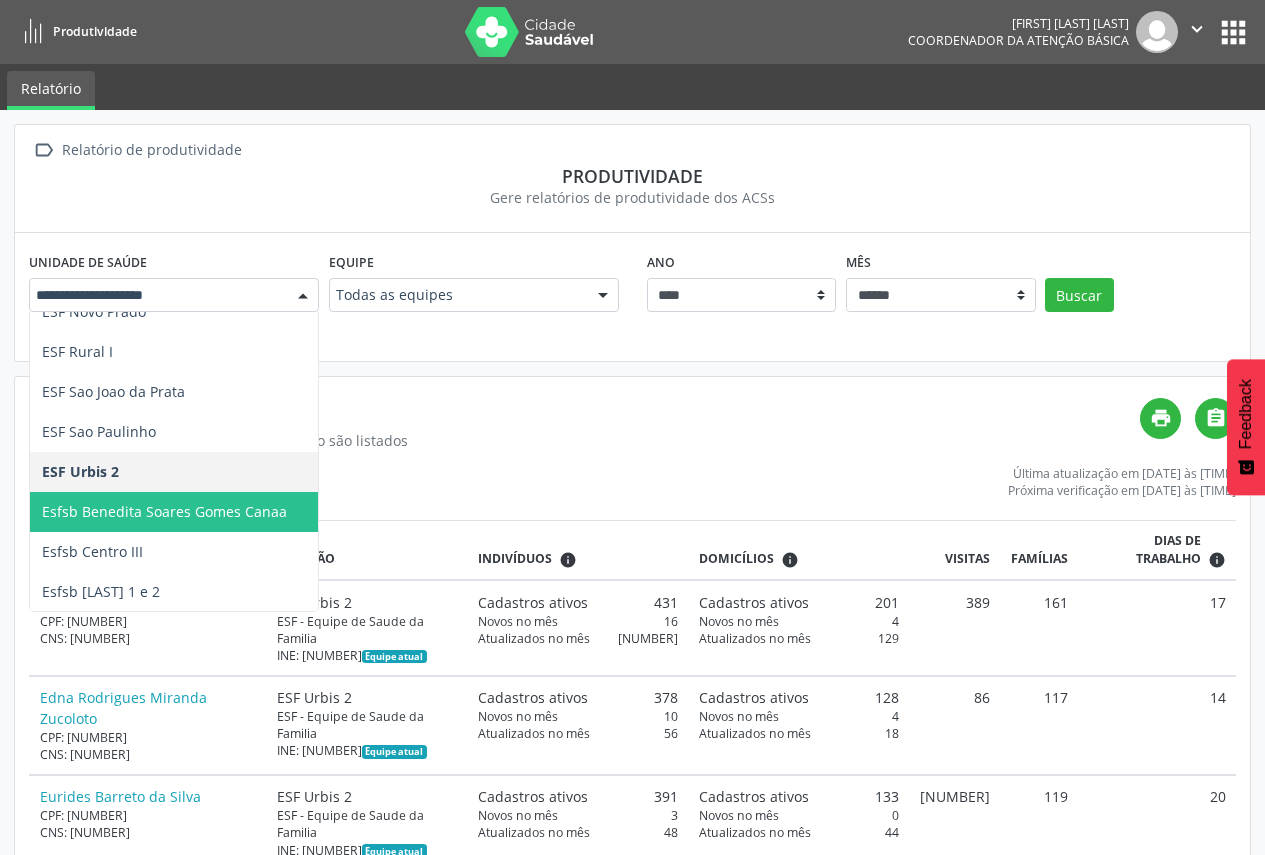 click on "Esfsb Benedita Soares Gomes Canaa" at bounding box center (164, 511) 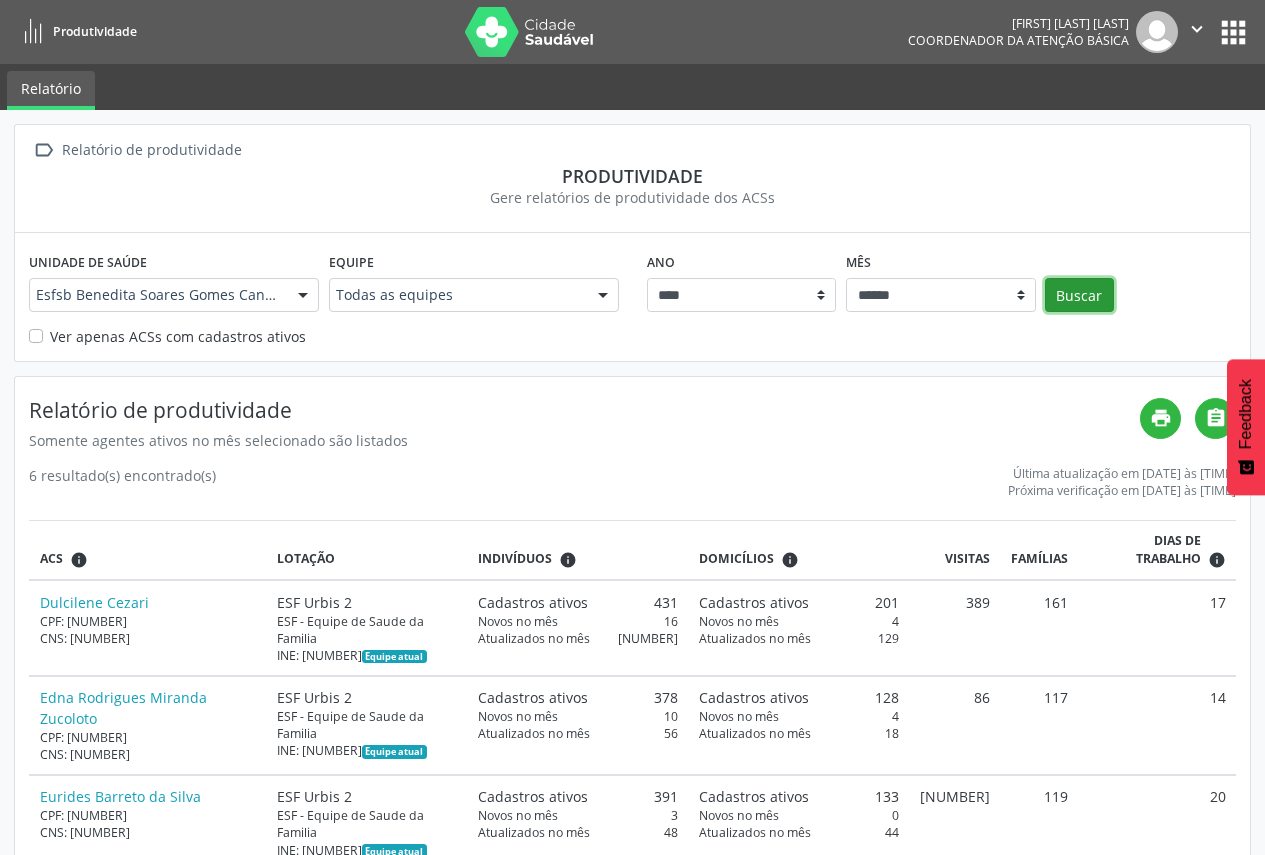 click on "Buscar" at bounding box center [1079, 295] 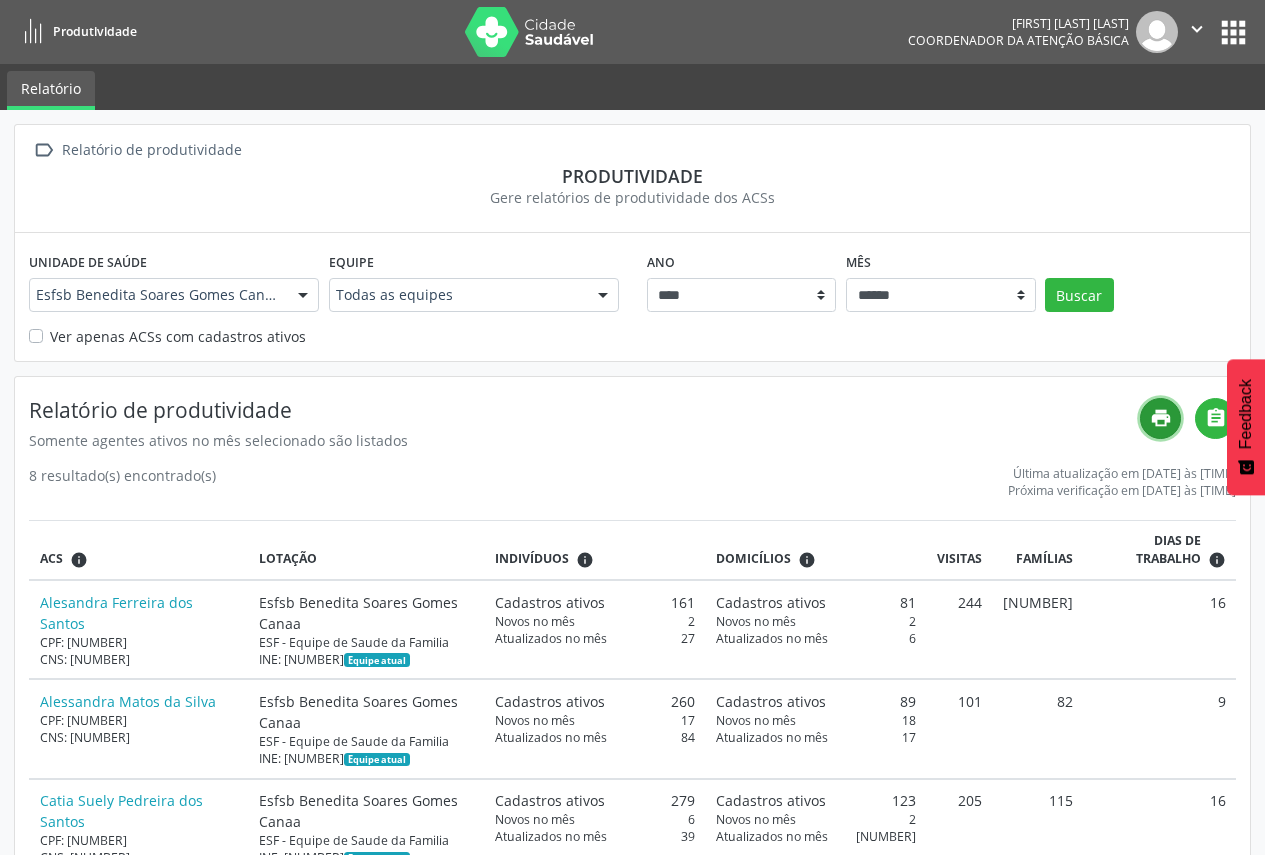 click on "print" at bounding box center (1161, 418) 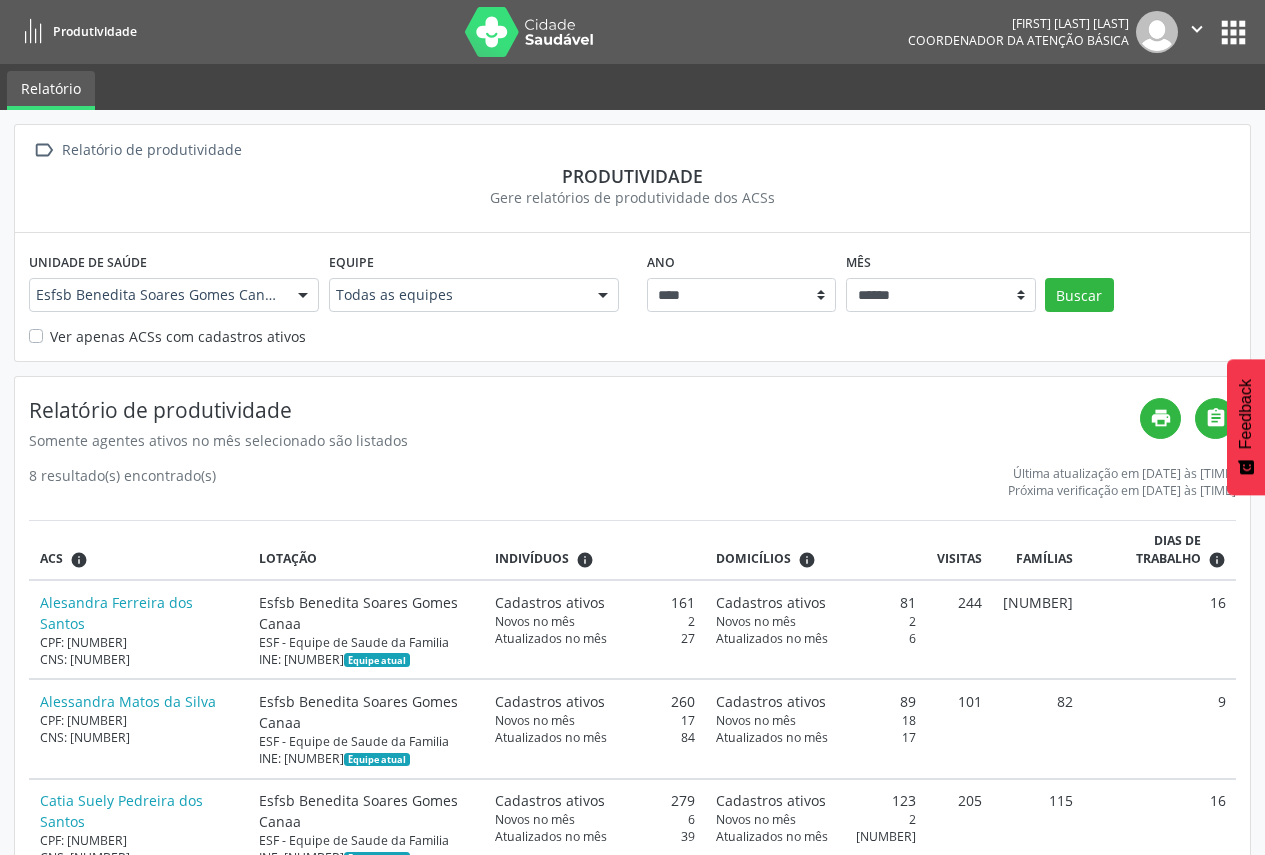 click at bounding box center (303, 296) 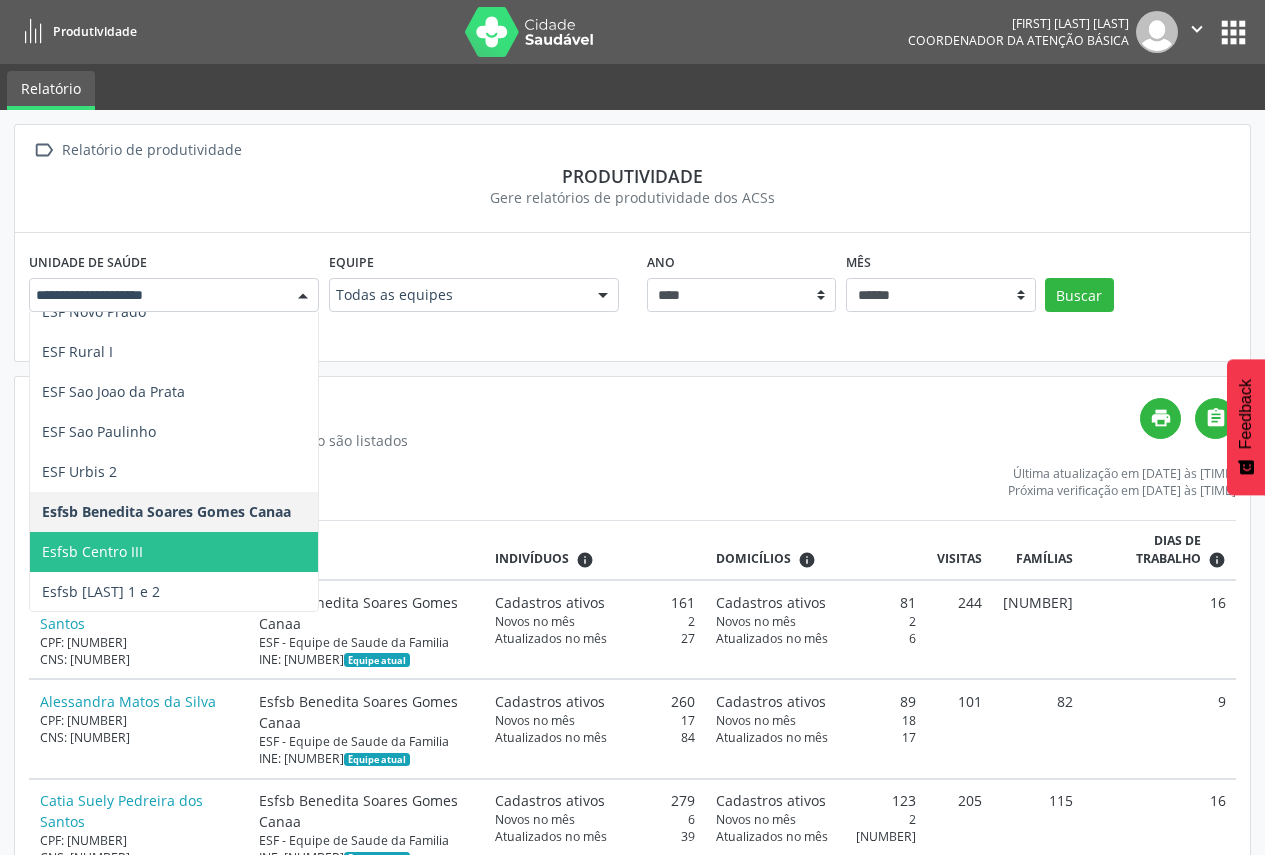 click on "Esfsb Centro III" at bounding box center [248, 552] 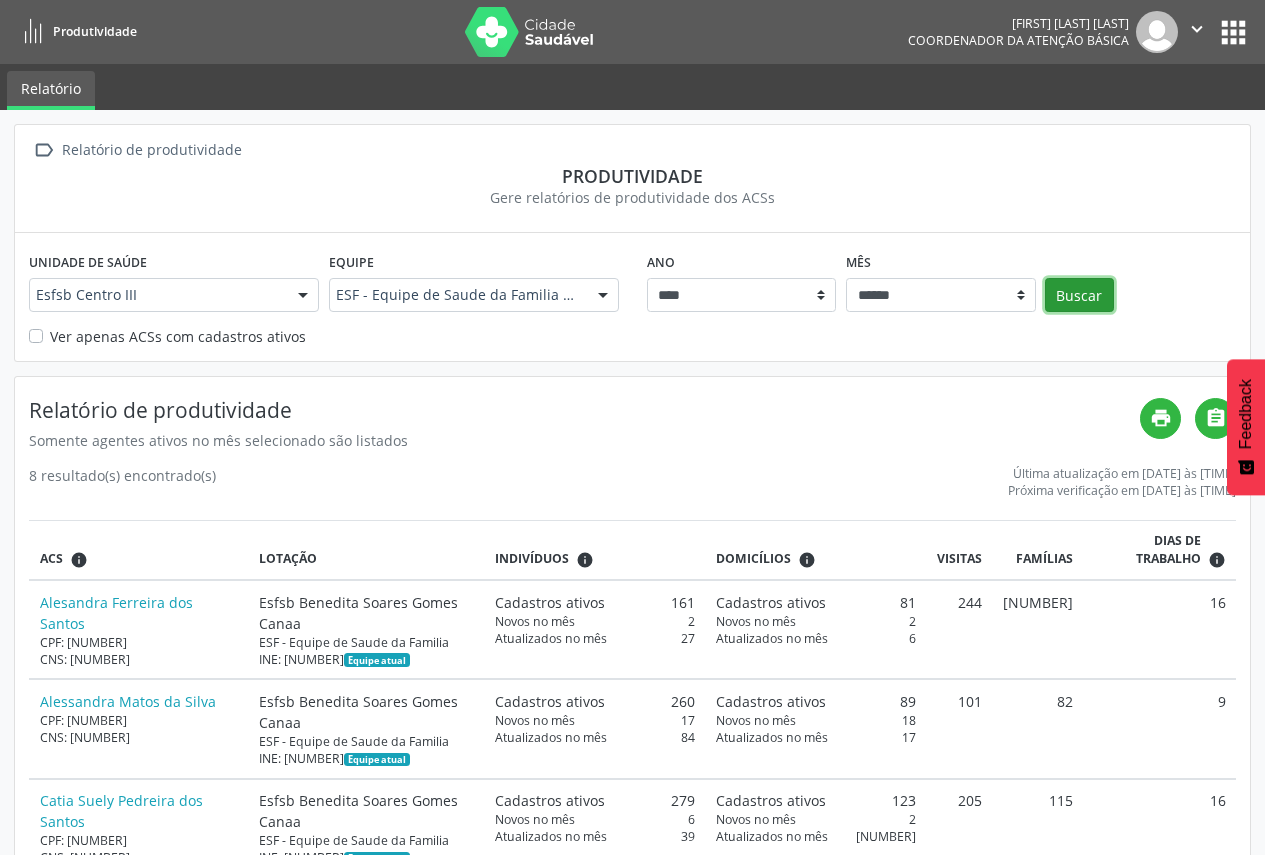 click on "Buscar" at bounding box center (1079, 295) 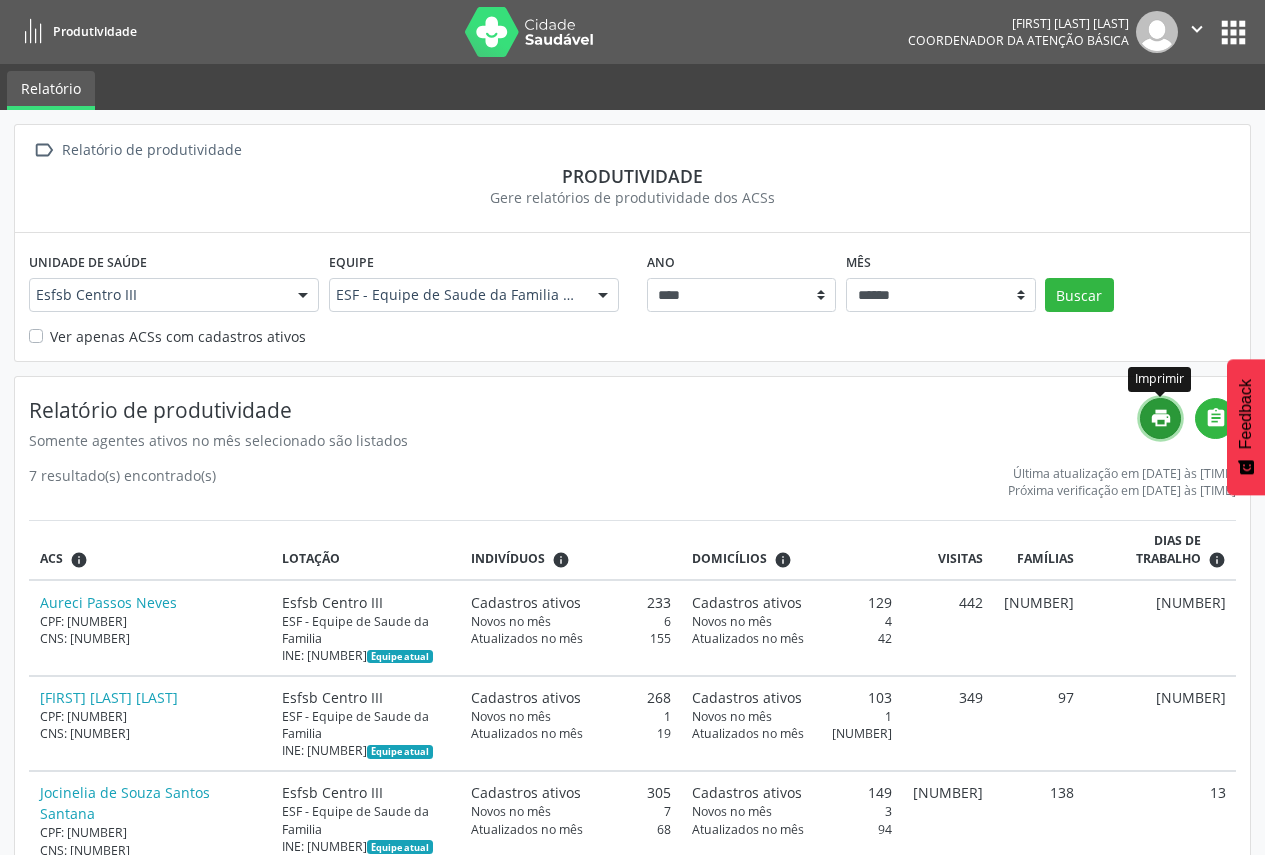 click on "print" at bounding box center (1161, 418) 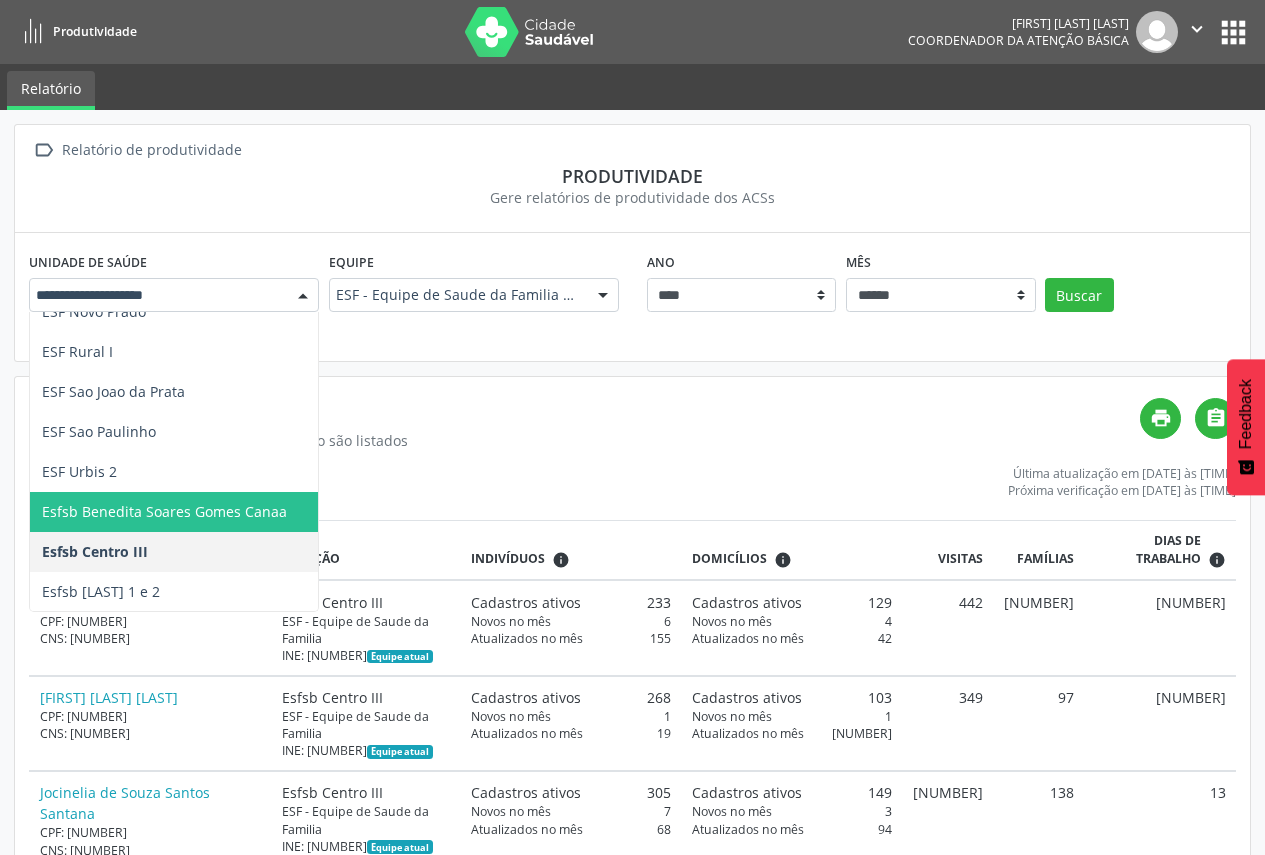 click at bounding box center [303, 296] 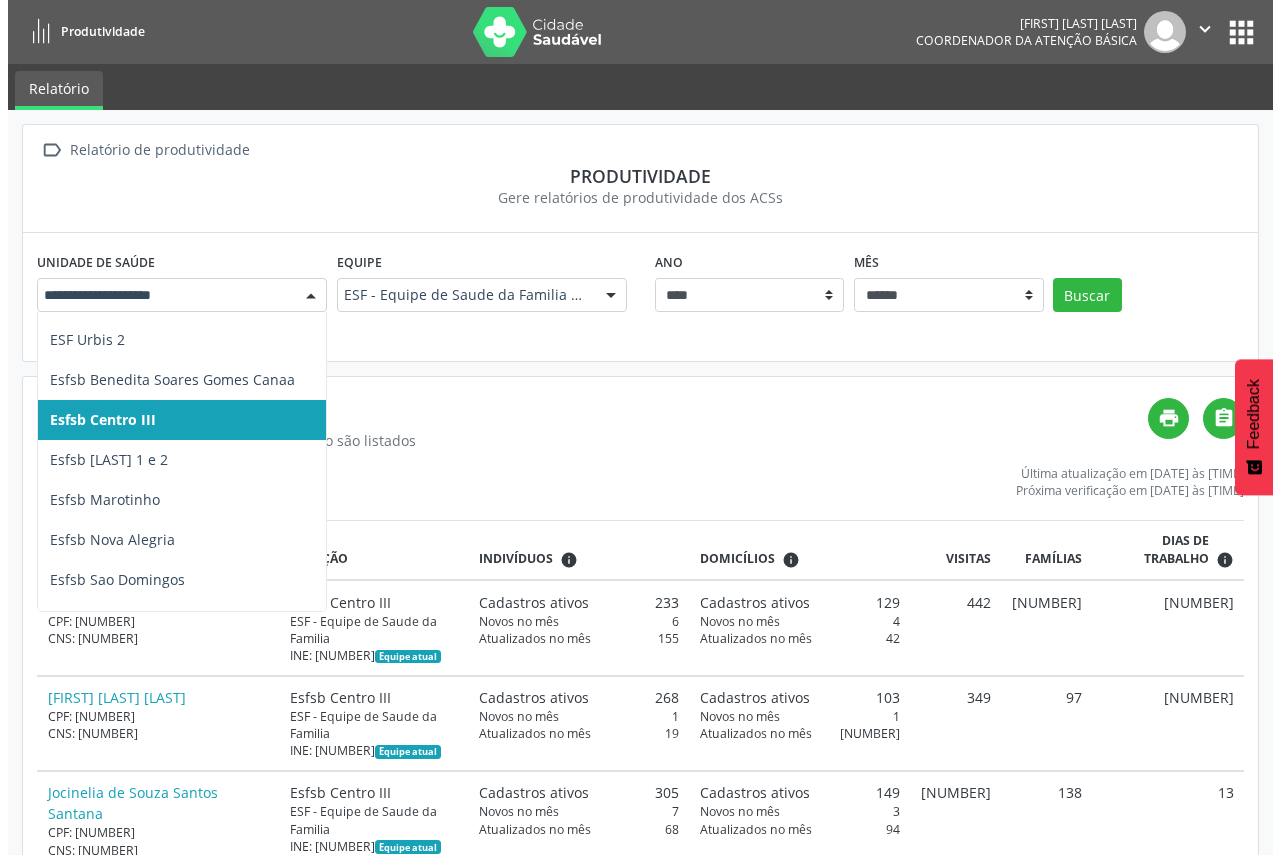 scroll, scrollTop: 940, scrollLeft: 0, axis: vertical 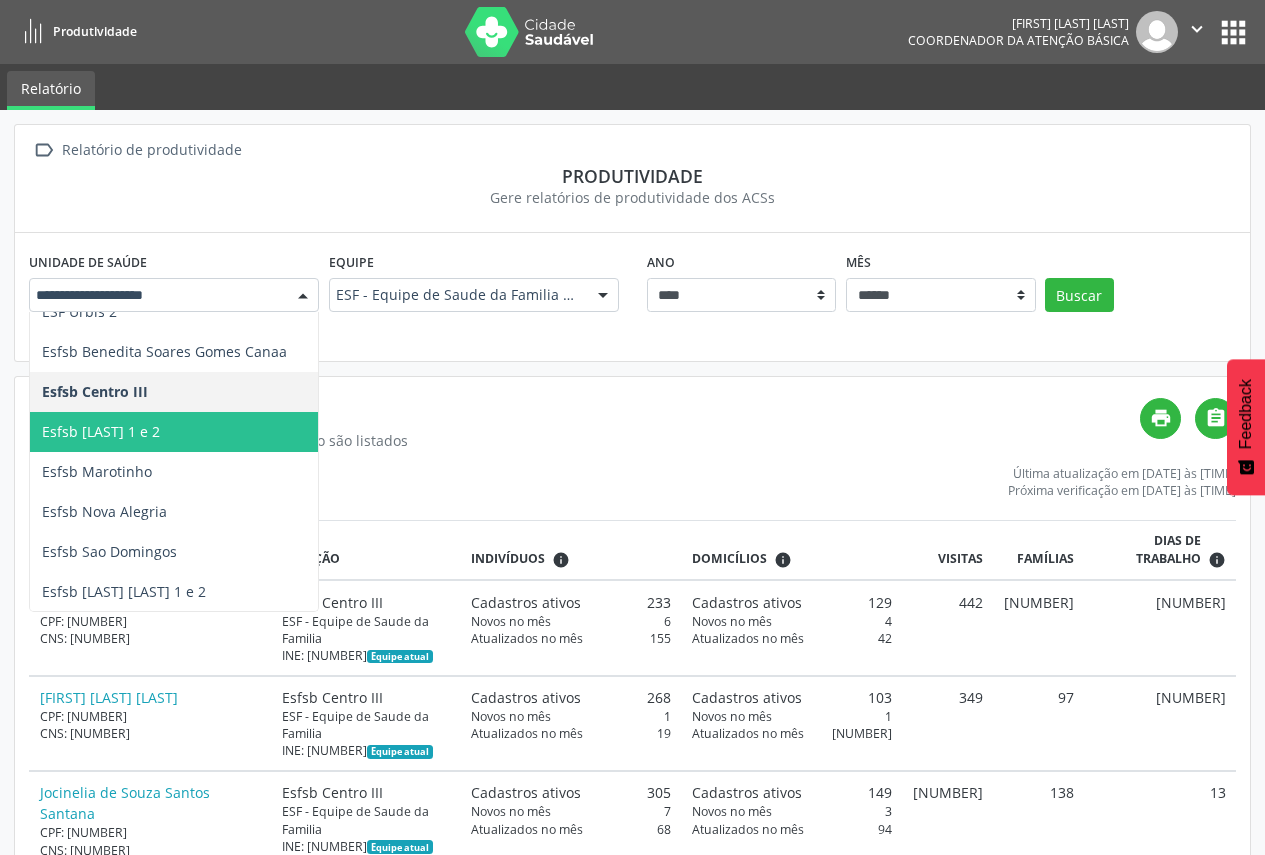 click on "Esfsb [LAST] 1 e 2" at bounding box center (248, 432) 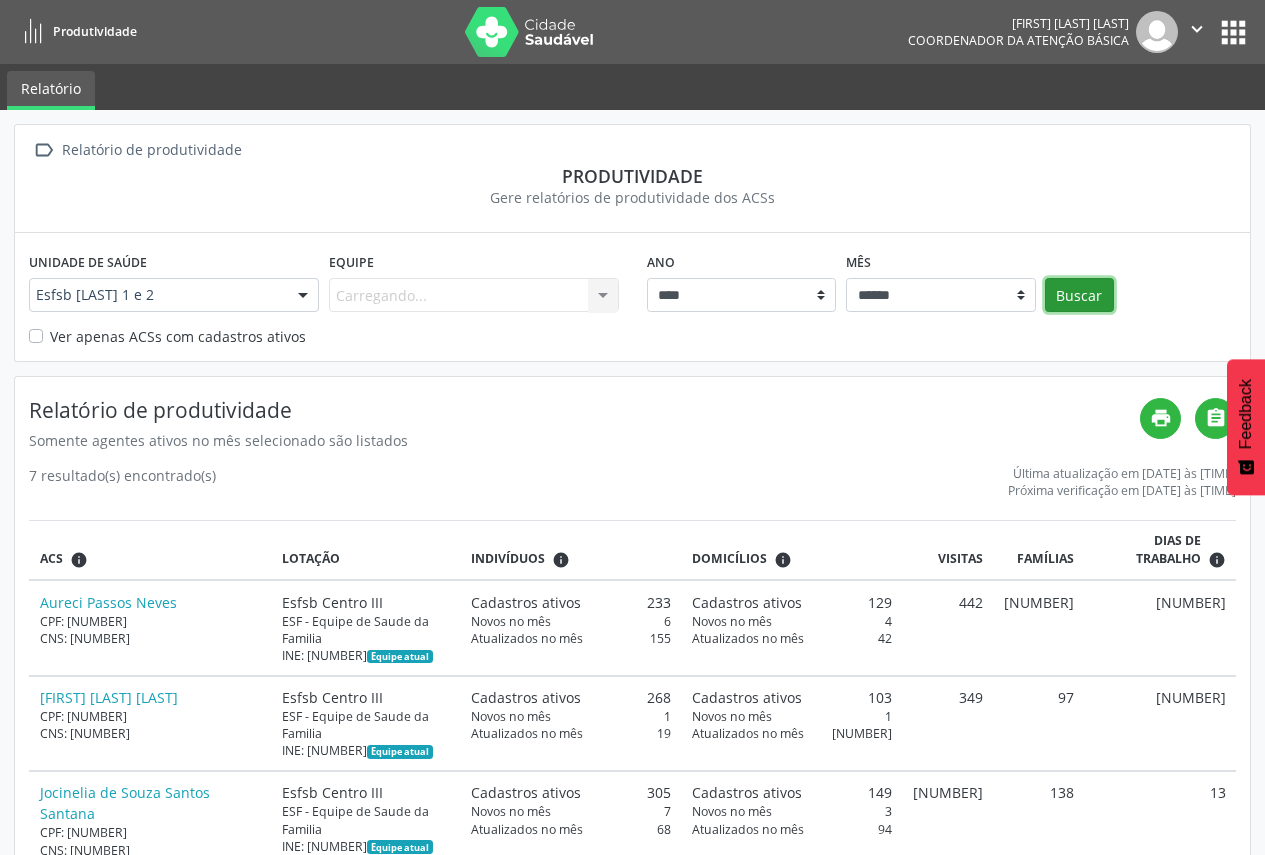 click on "Buscar" at bounding box center [1079, 295] 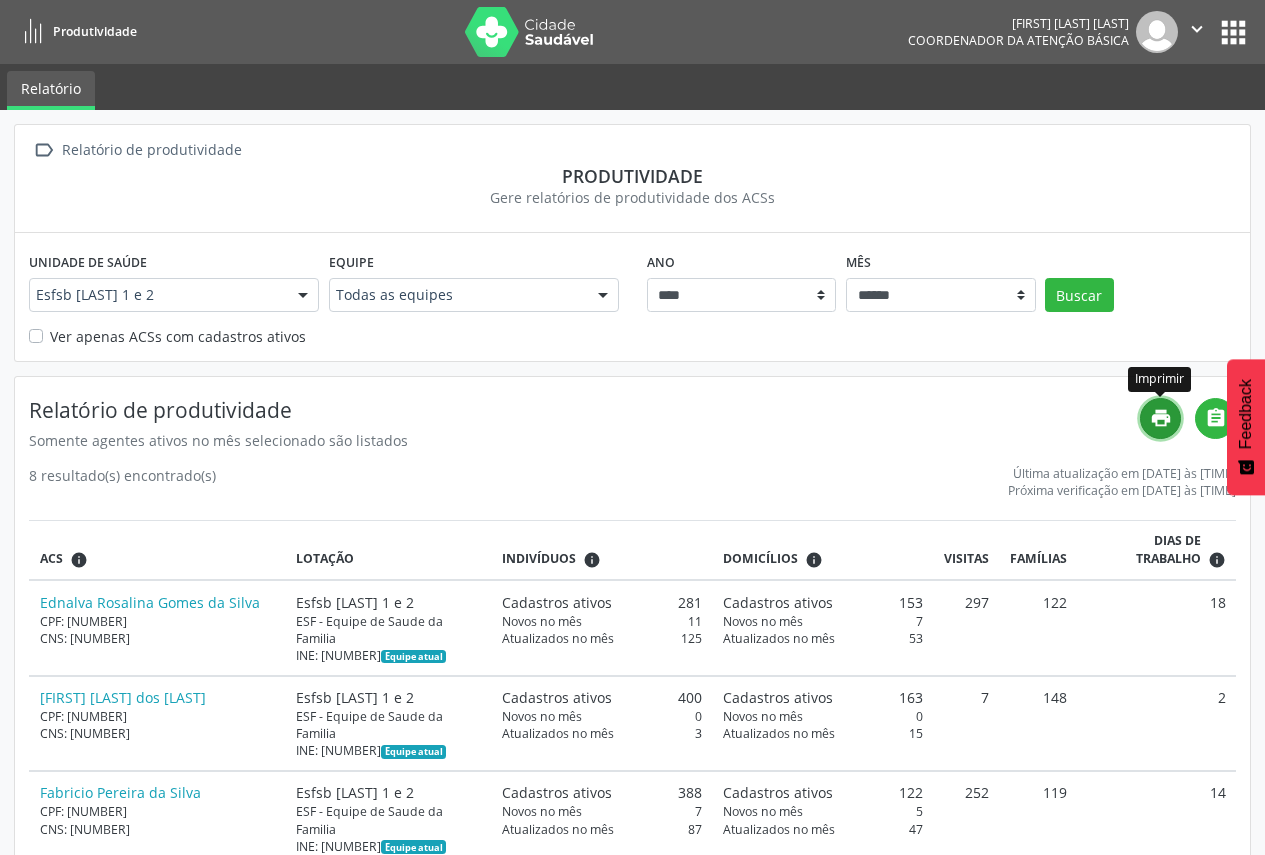 click on "print" at bounding box center [1161, 418] 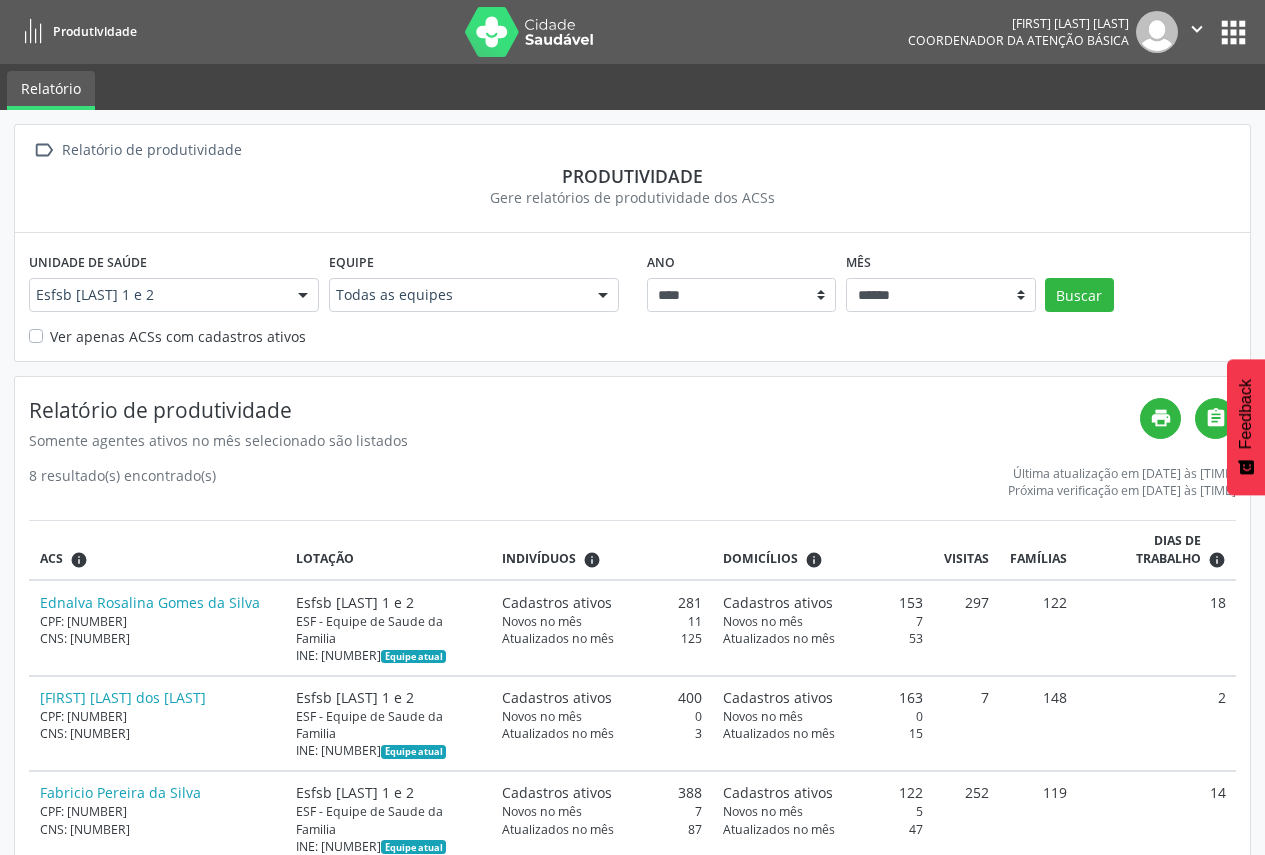 click at bounding box center [303, 296] 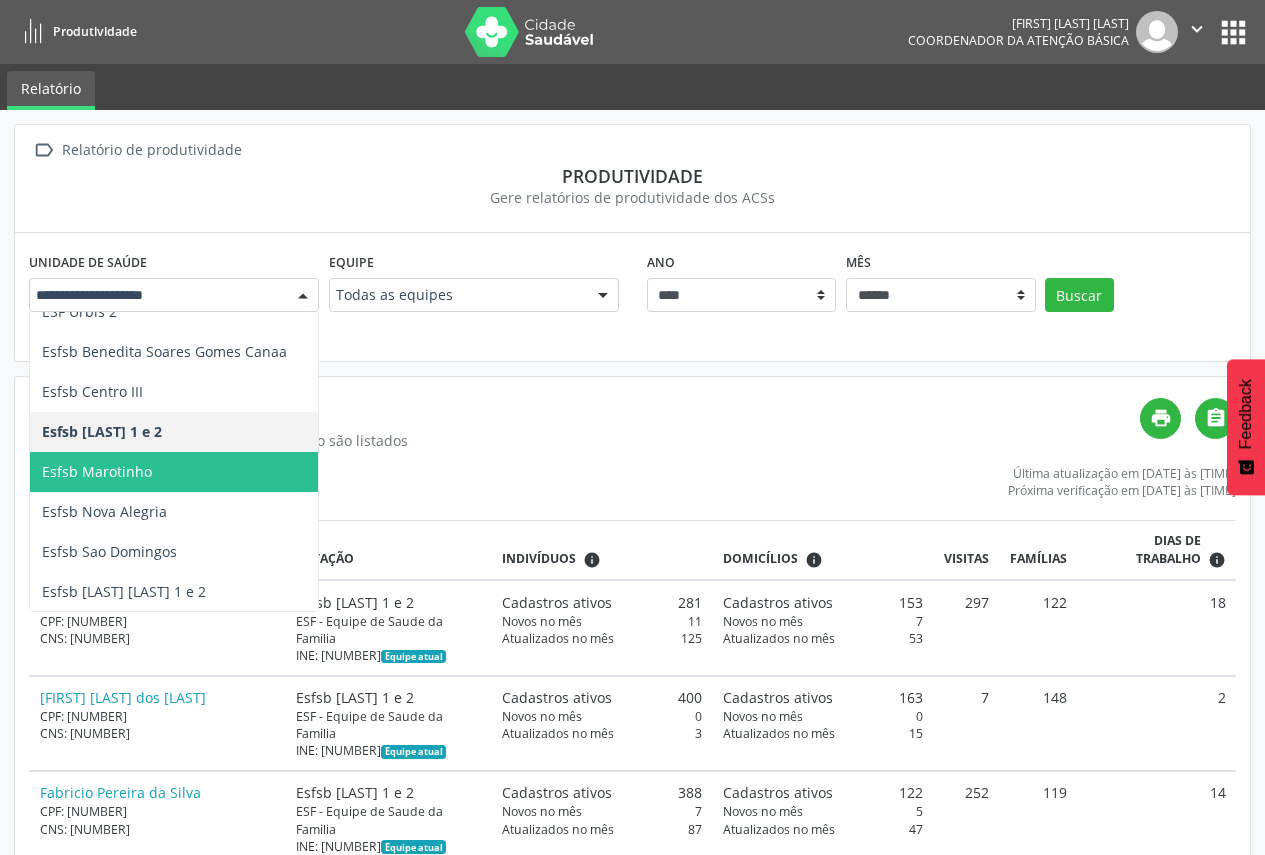 click on "Esfsb Marotinho" at bounding box center (248, 472) 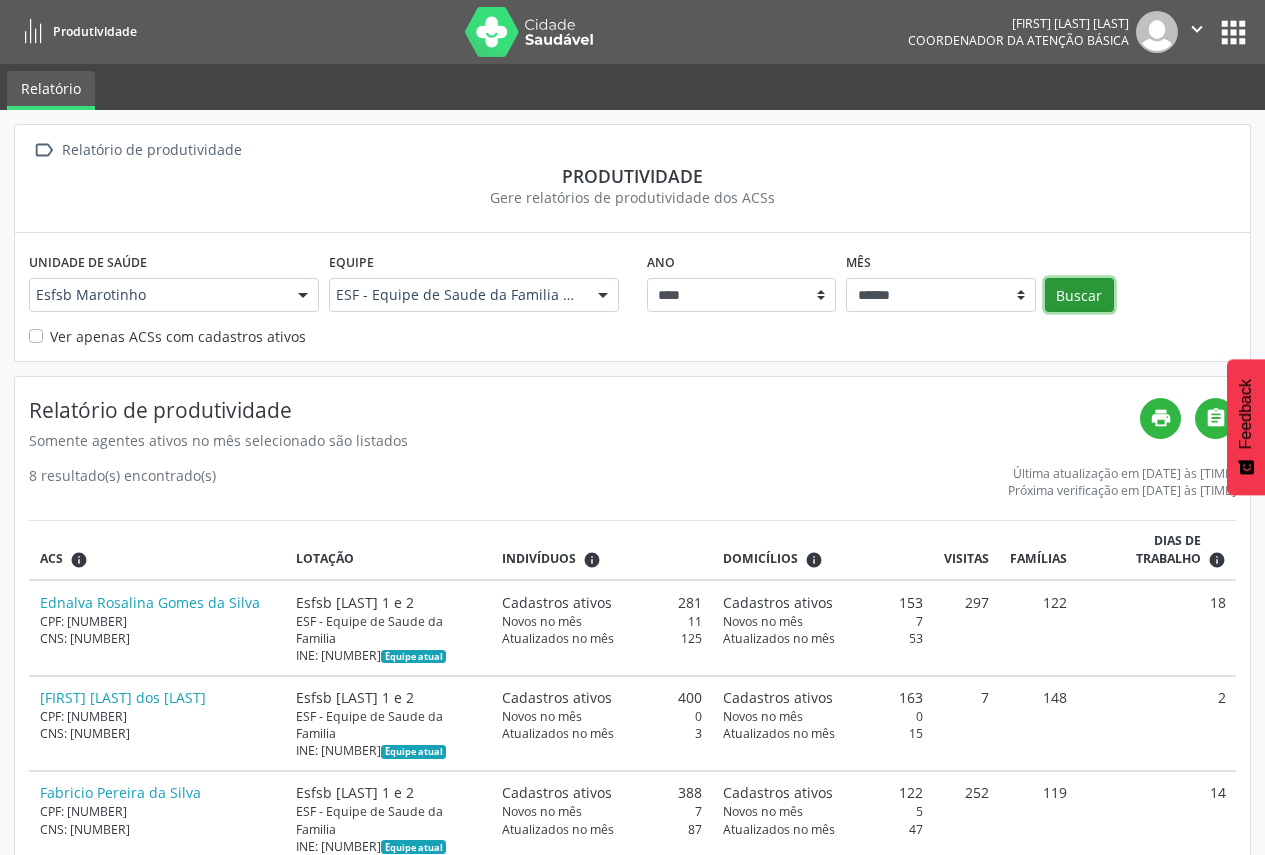 click on "Buscar" at bounding box center [1079, 295] 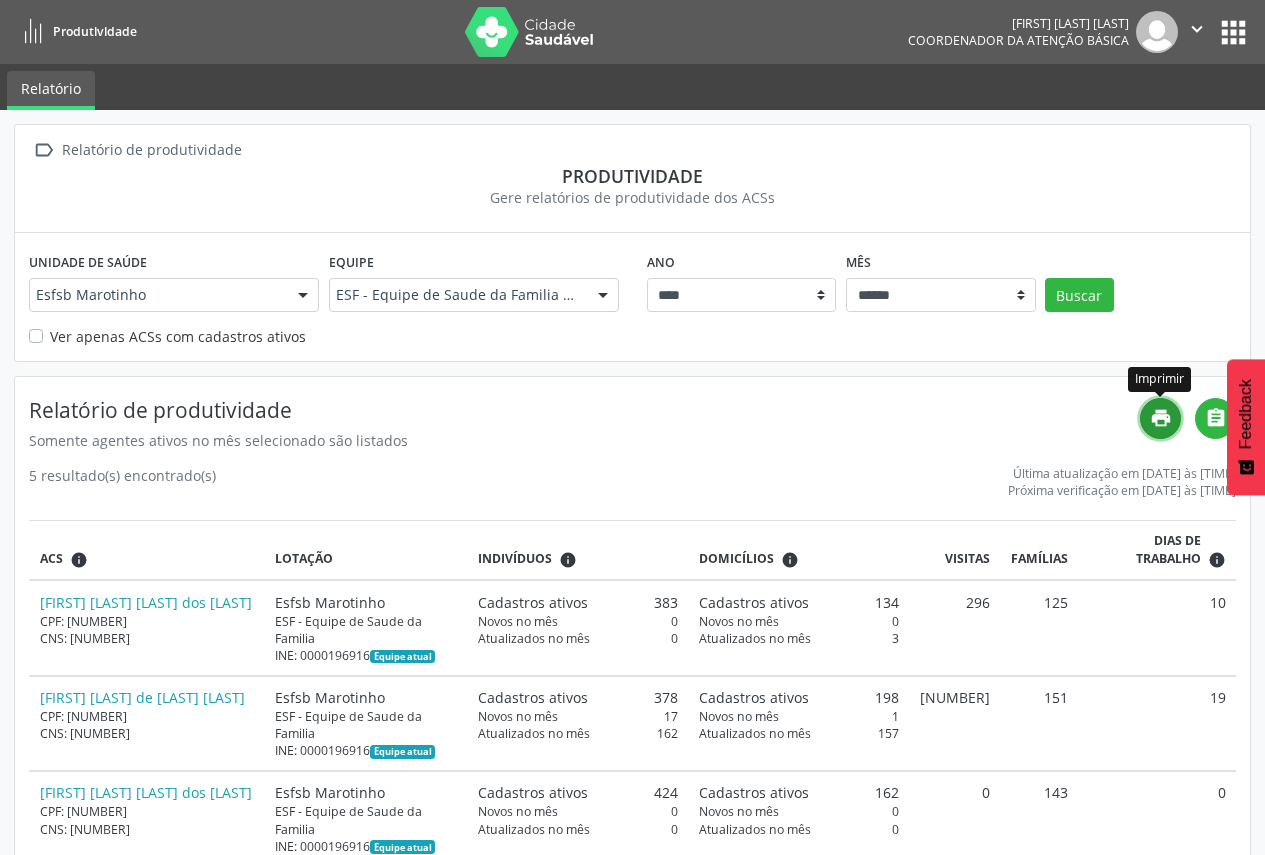 click on "print" at bounding box center [1161, 418] 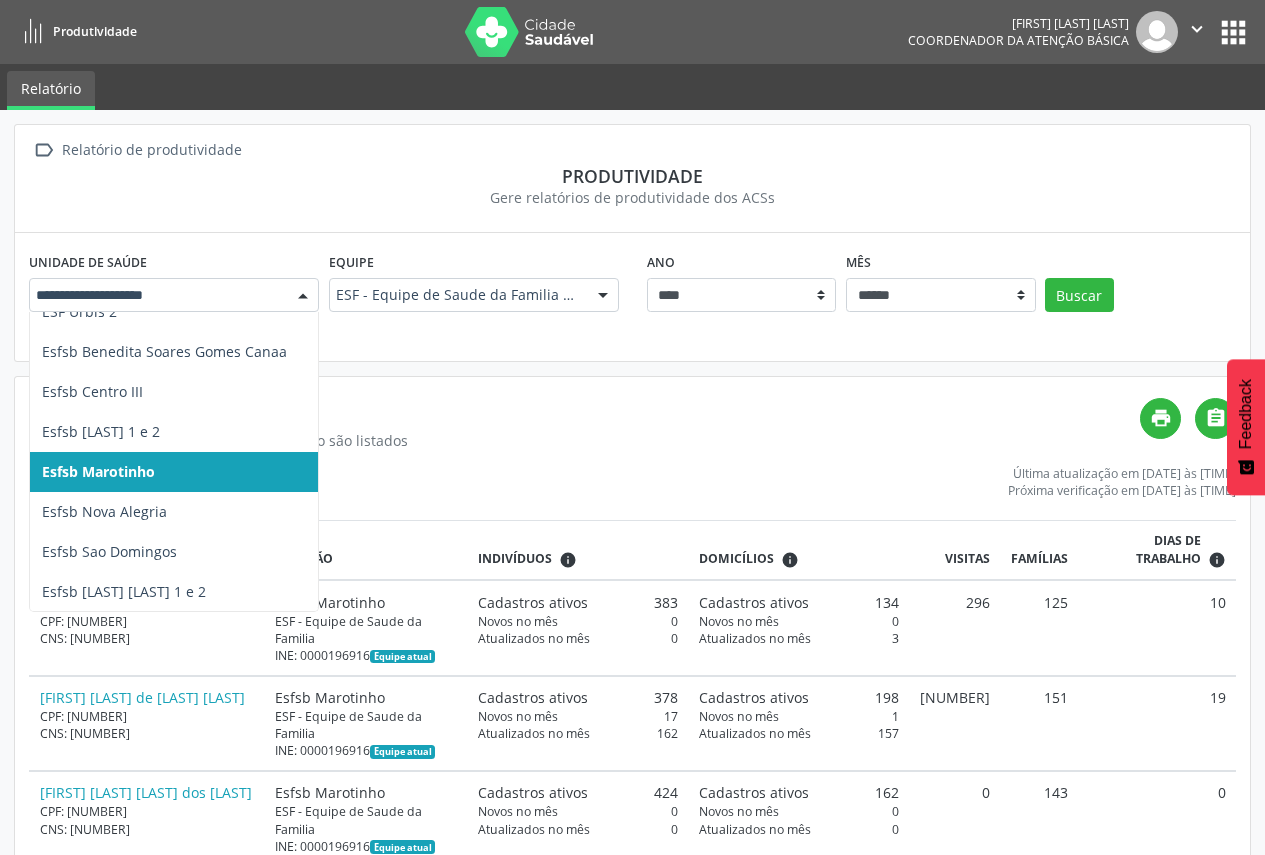 click at bounding box center [303, 296] 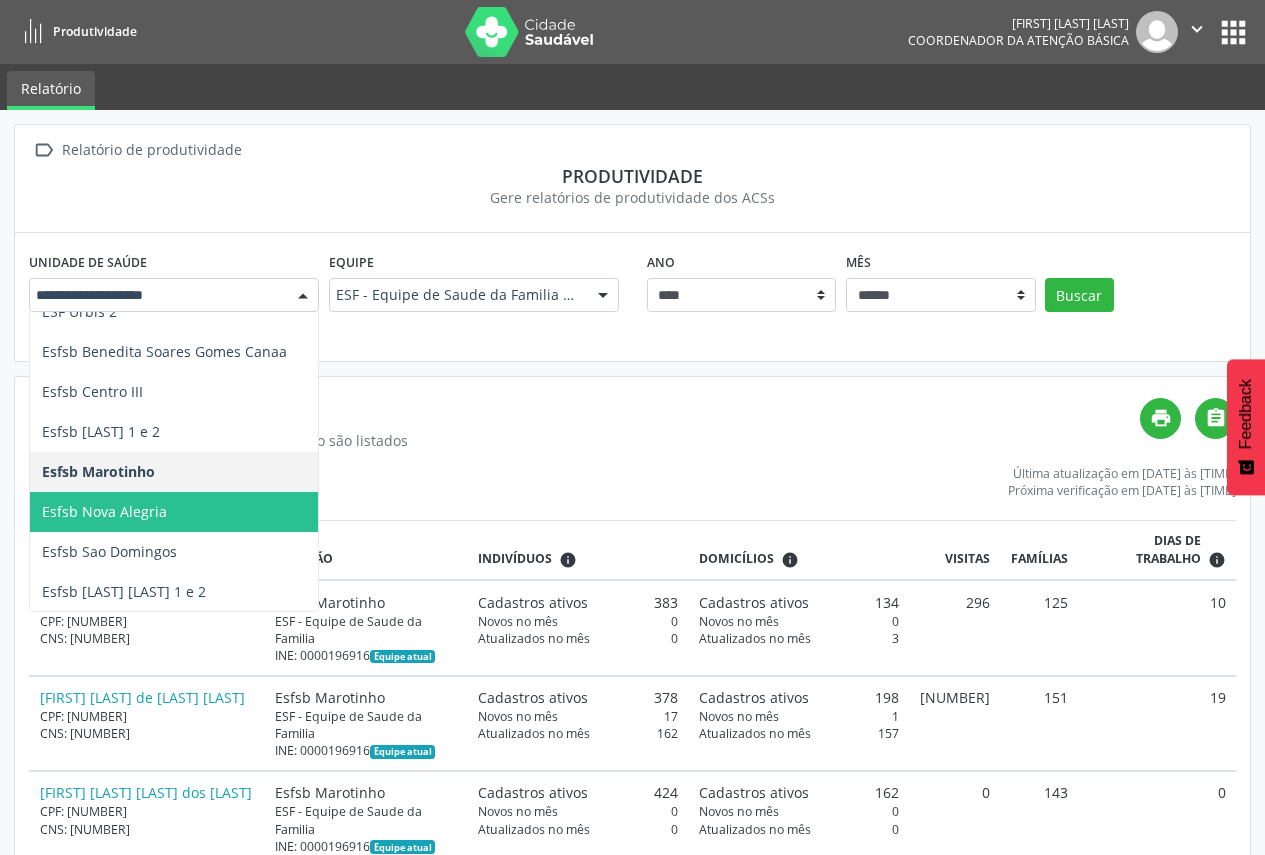 click on "Esfsb Nova Alegria" at bounding box center [248, 512] 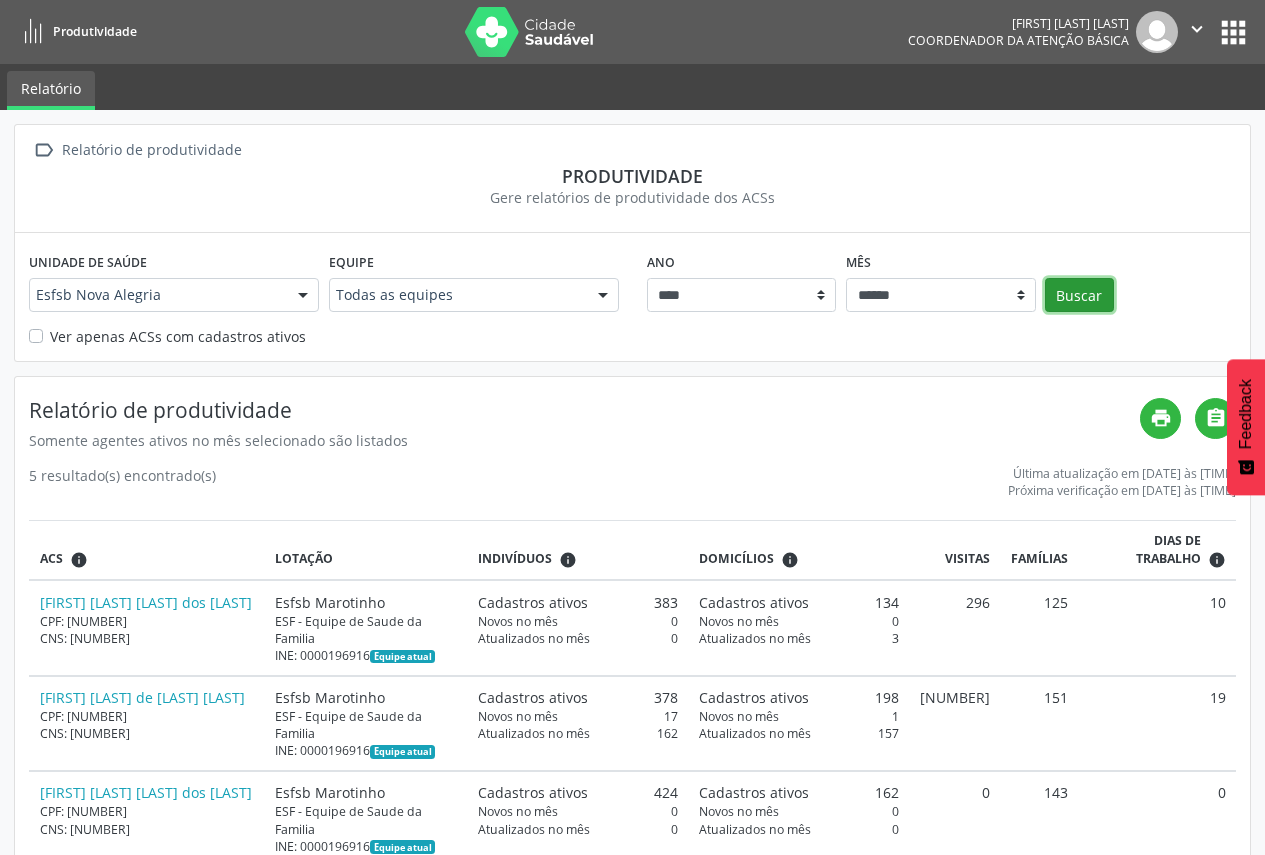 click on "Buscar" at bounding box center [1079, 295] 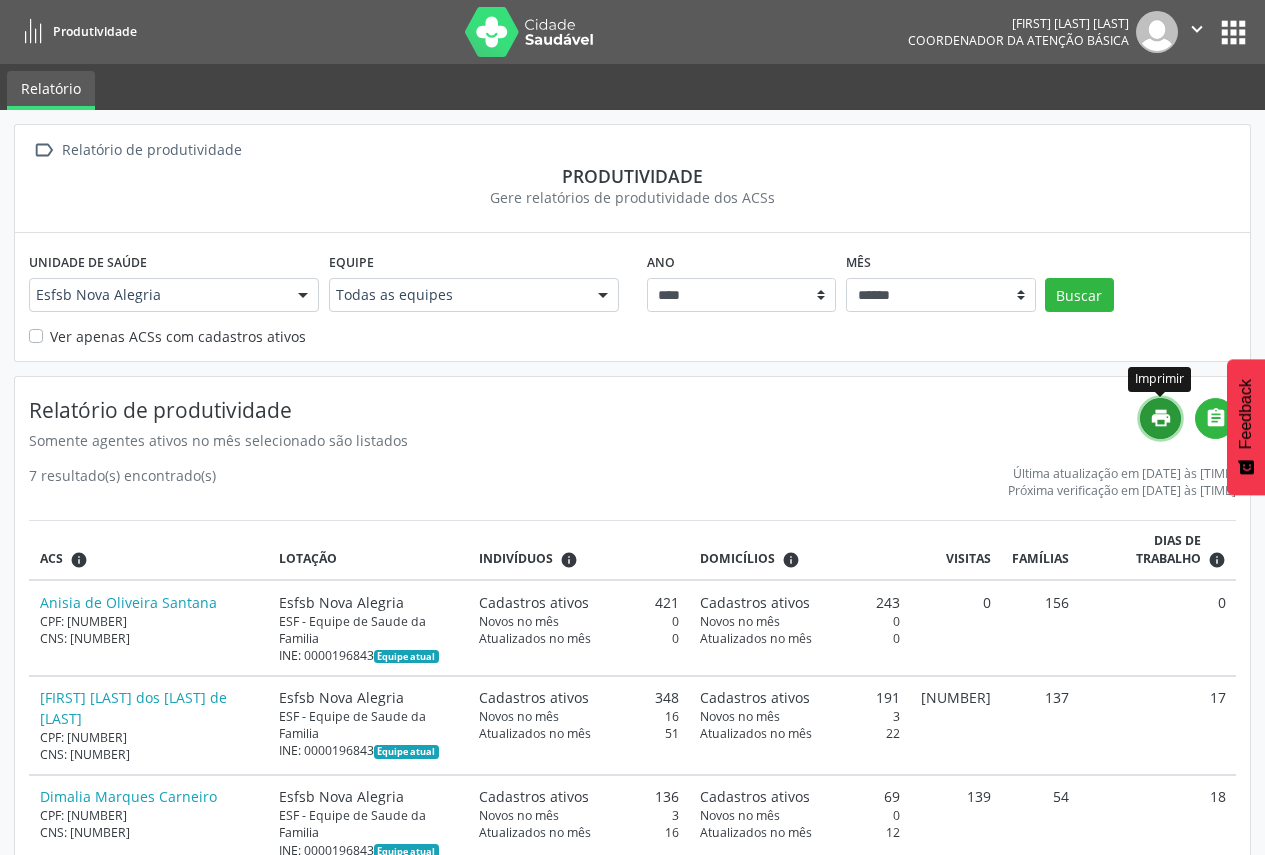 click on "print" at bounding box center [1161, 418] 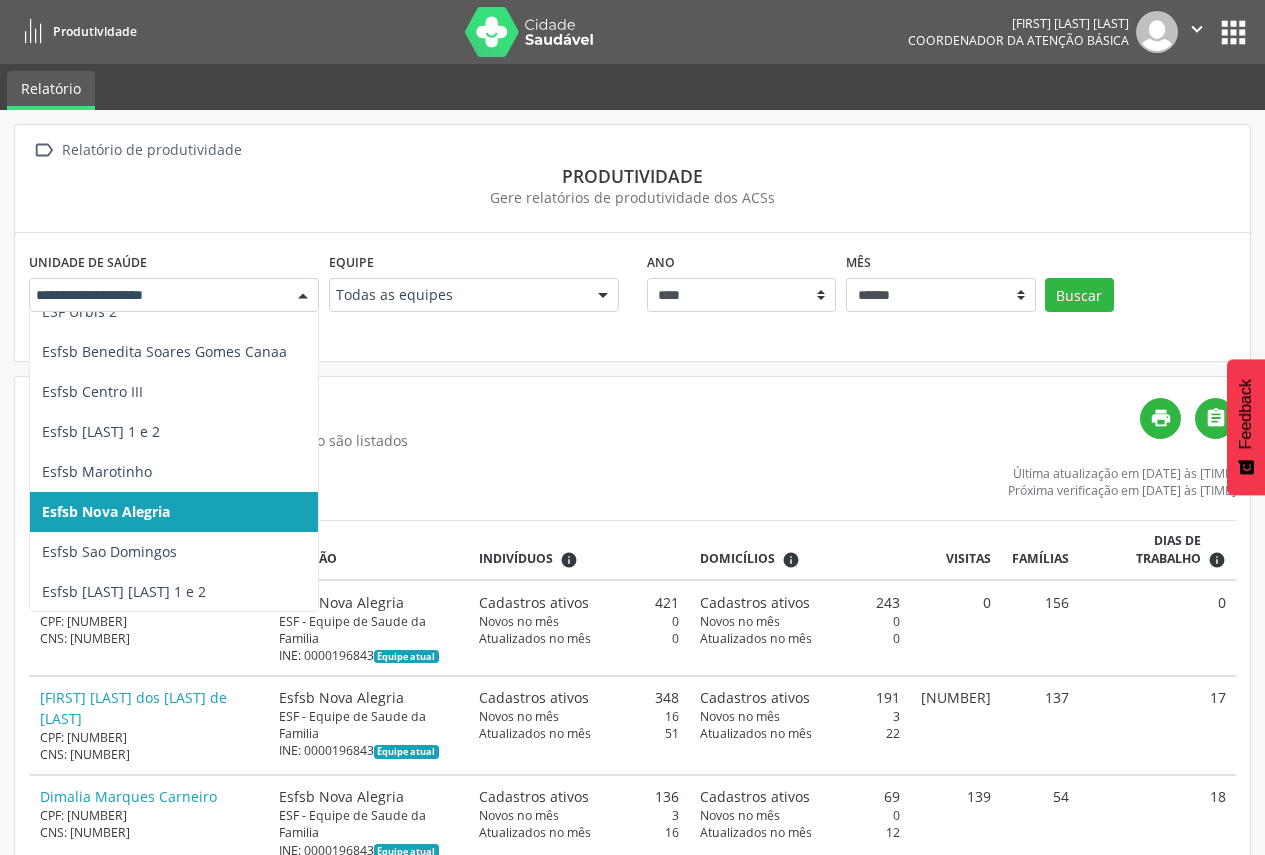 click at bounding box center [303, 296] 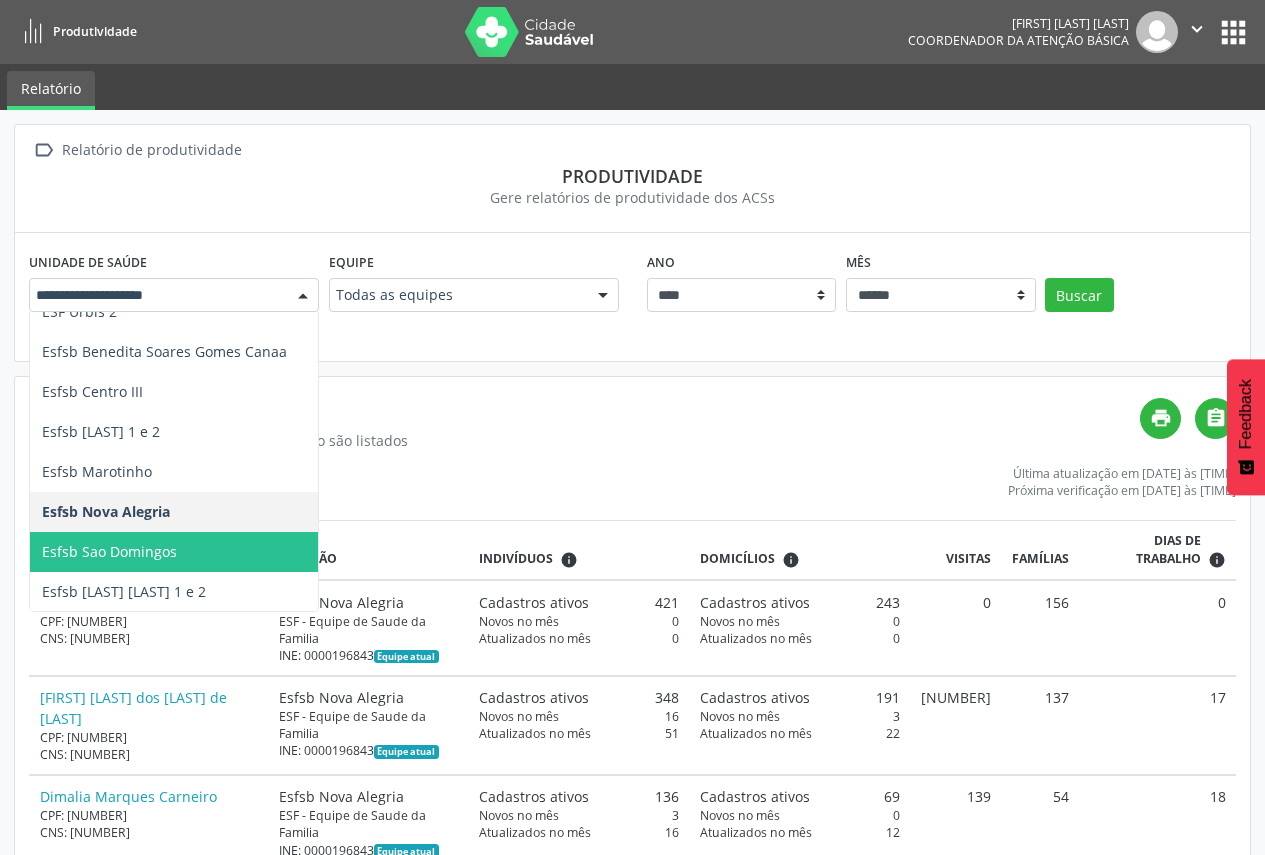 click on "Esfsb Sao Domingos" at bounding box center (248, 552) 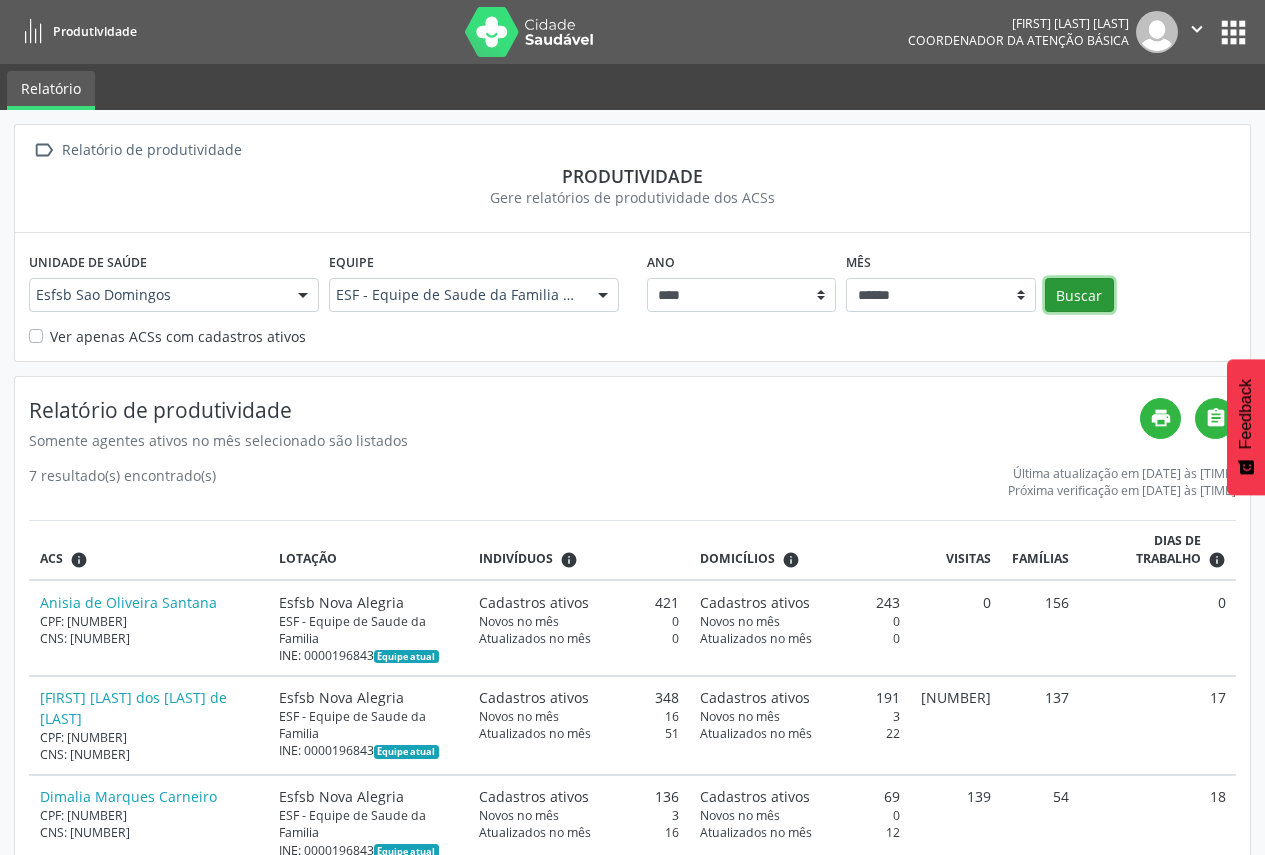 click on "Buscar" at bounding box center (1079, 295) 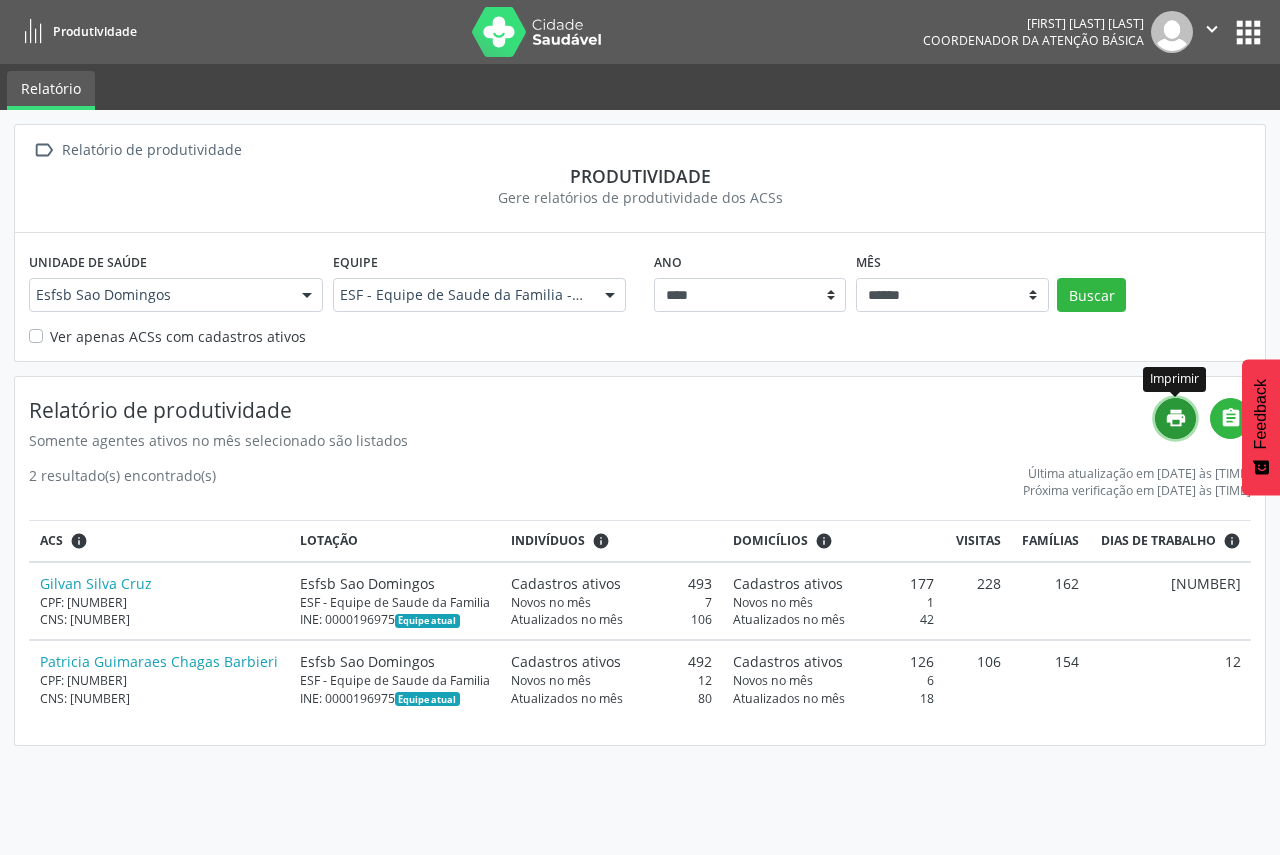 click on "print" at bounding box center (1176, 418) 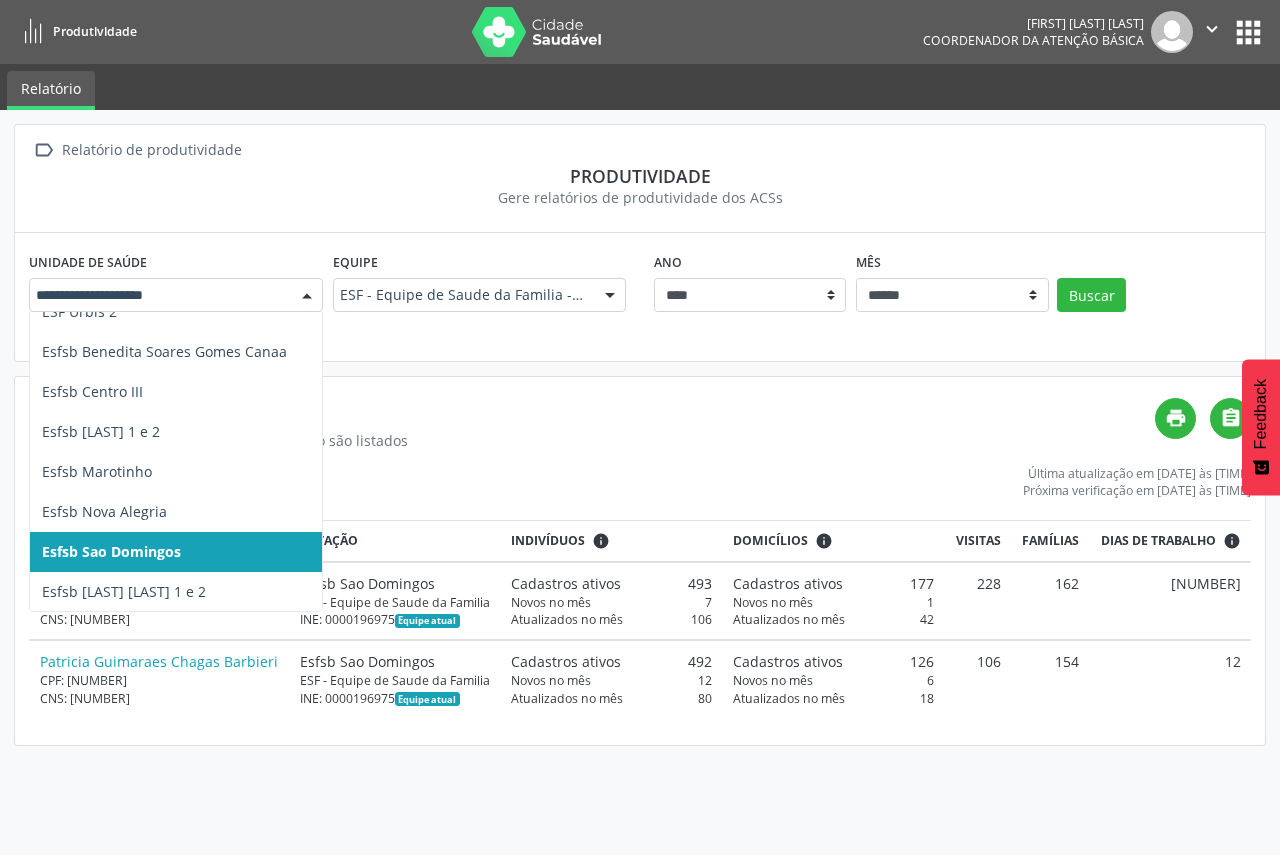 click at bounding box center (307, 296) 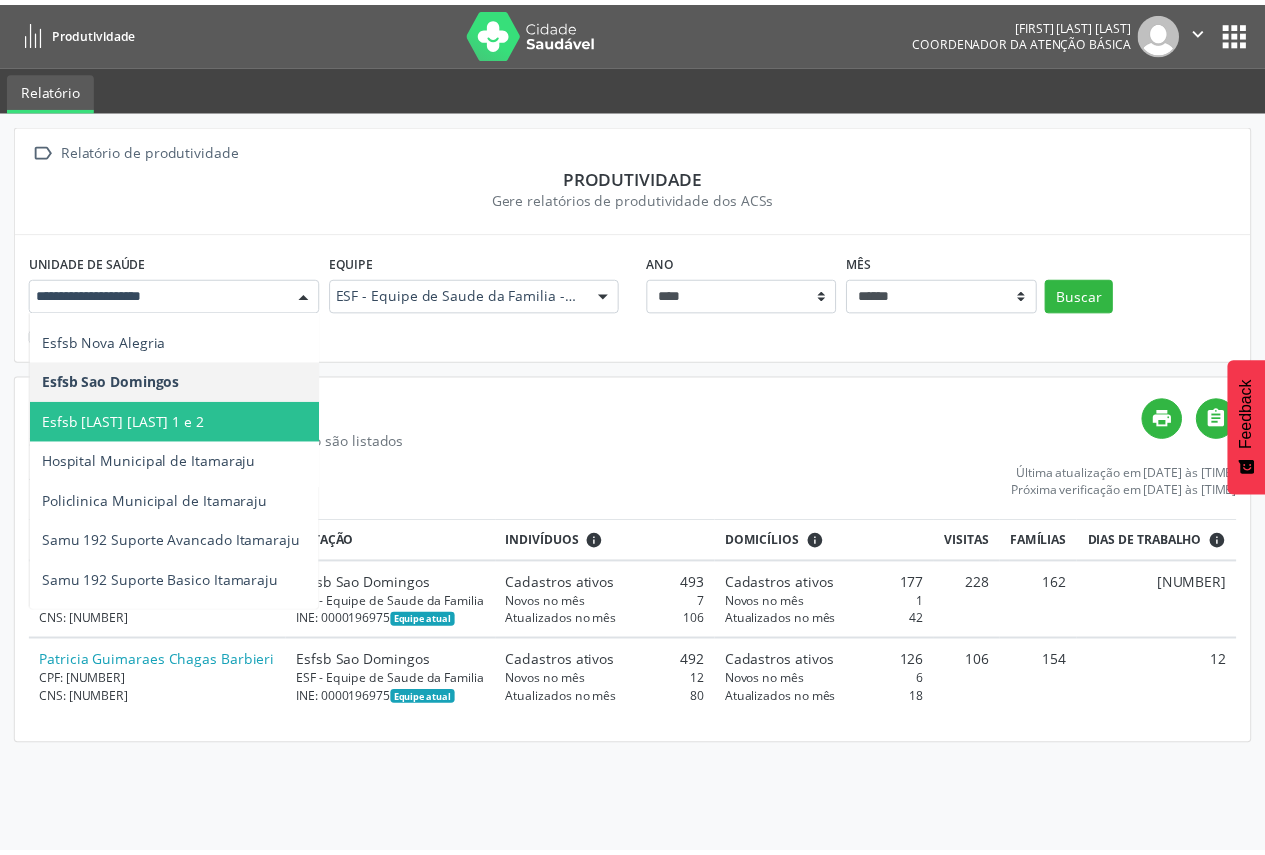 scroll, scrollTop: 1140, scrollLeft: 0, axis: vertical 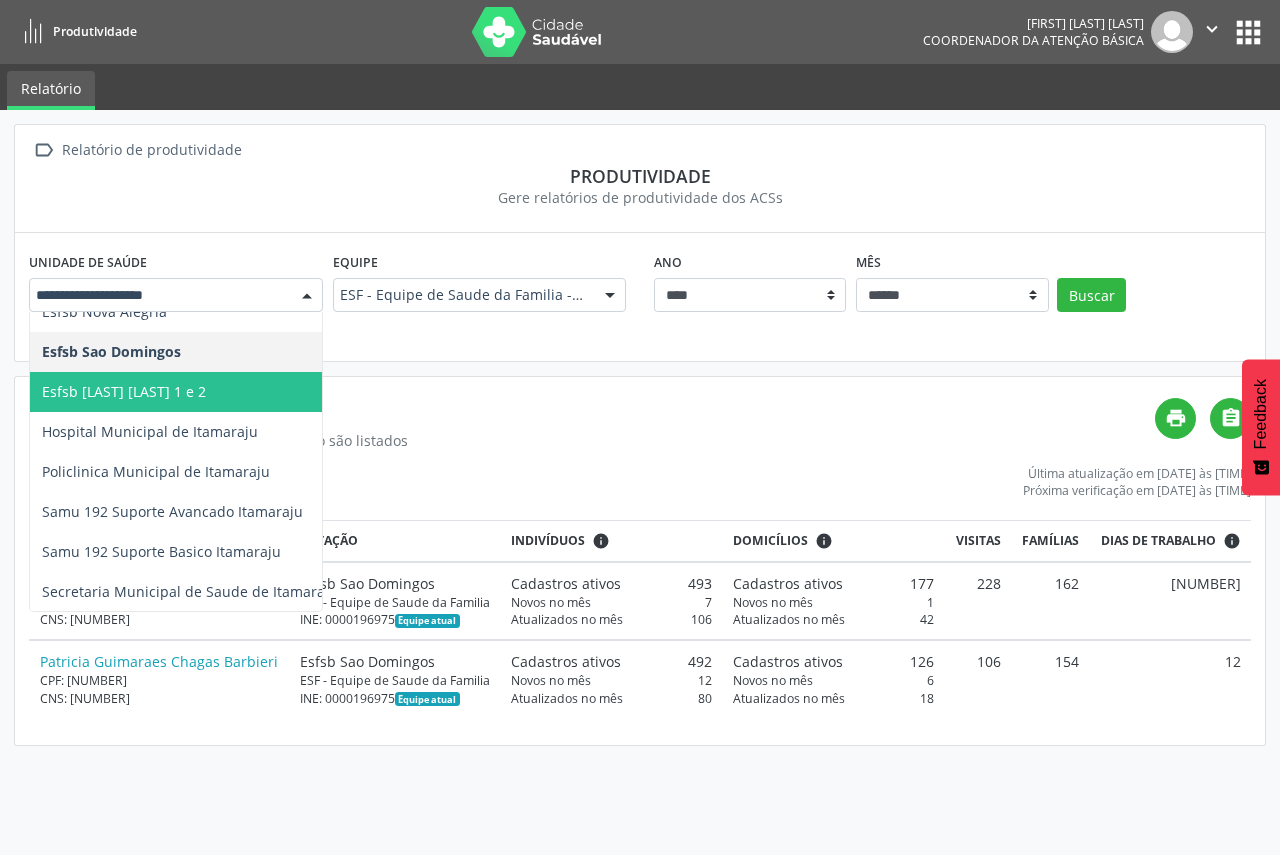 click on "Esfsb [LAST] [LAST] 1 e 2" at bounding box center [248, 392] 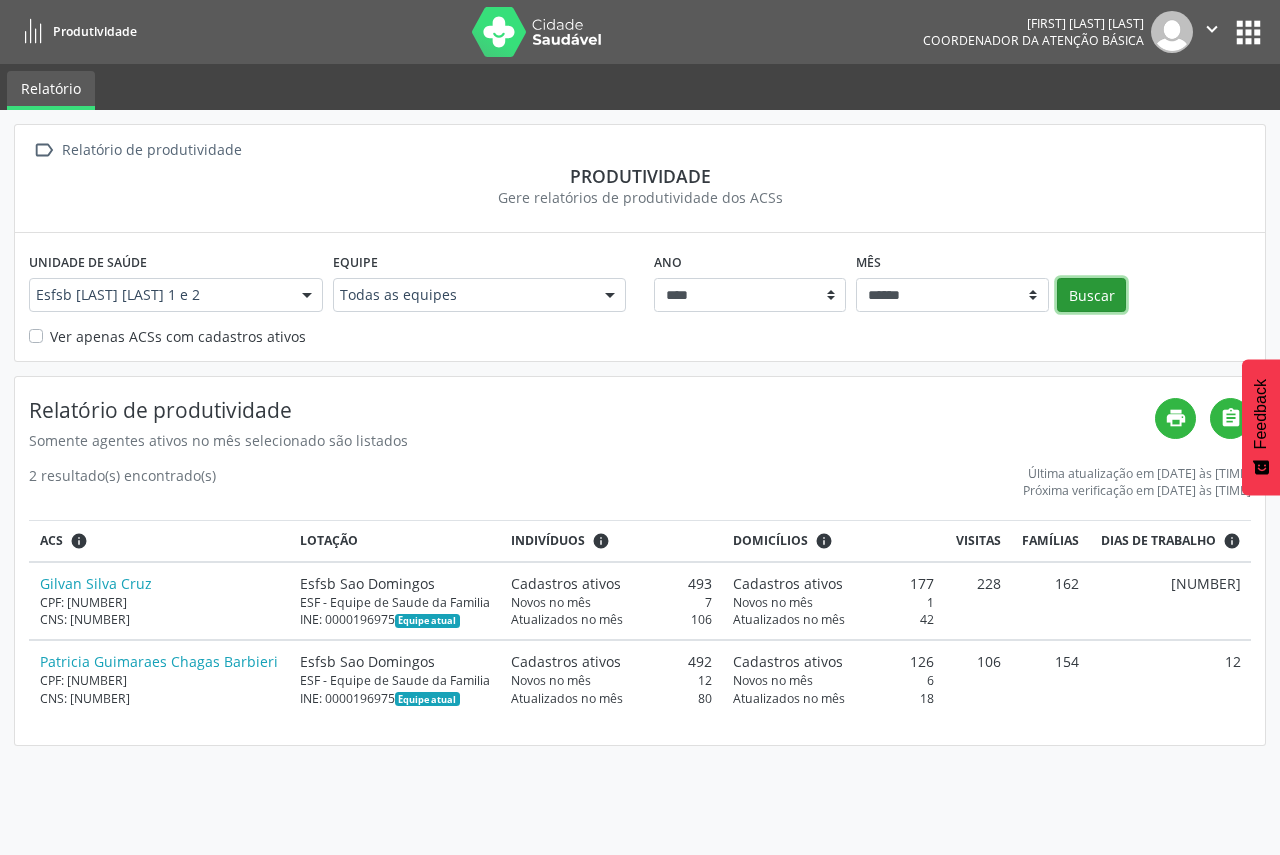 click on "Buscar" at bounding box center (1091, 295) 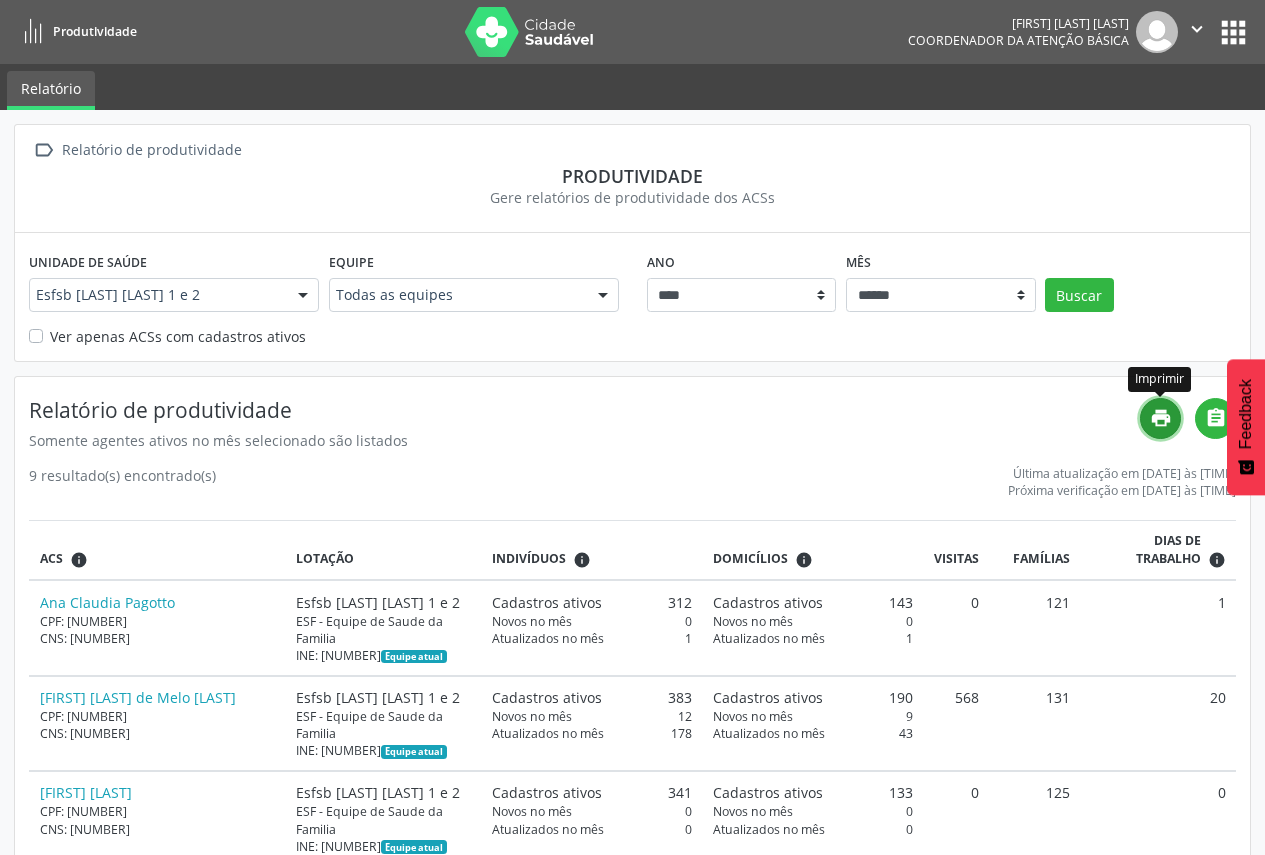 click on "print" at bounding box center [1160, 418] 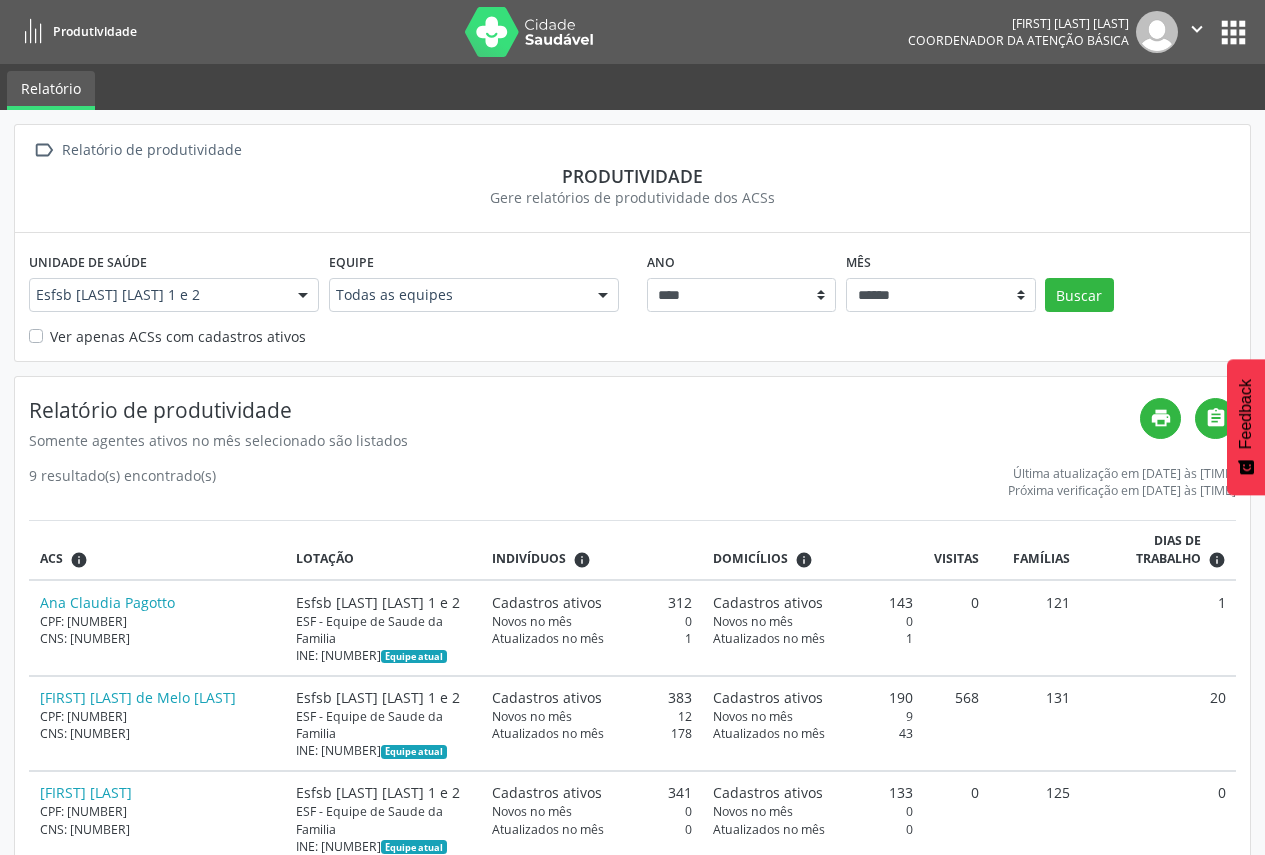 click at bounding box center [303, 296] 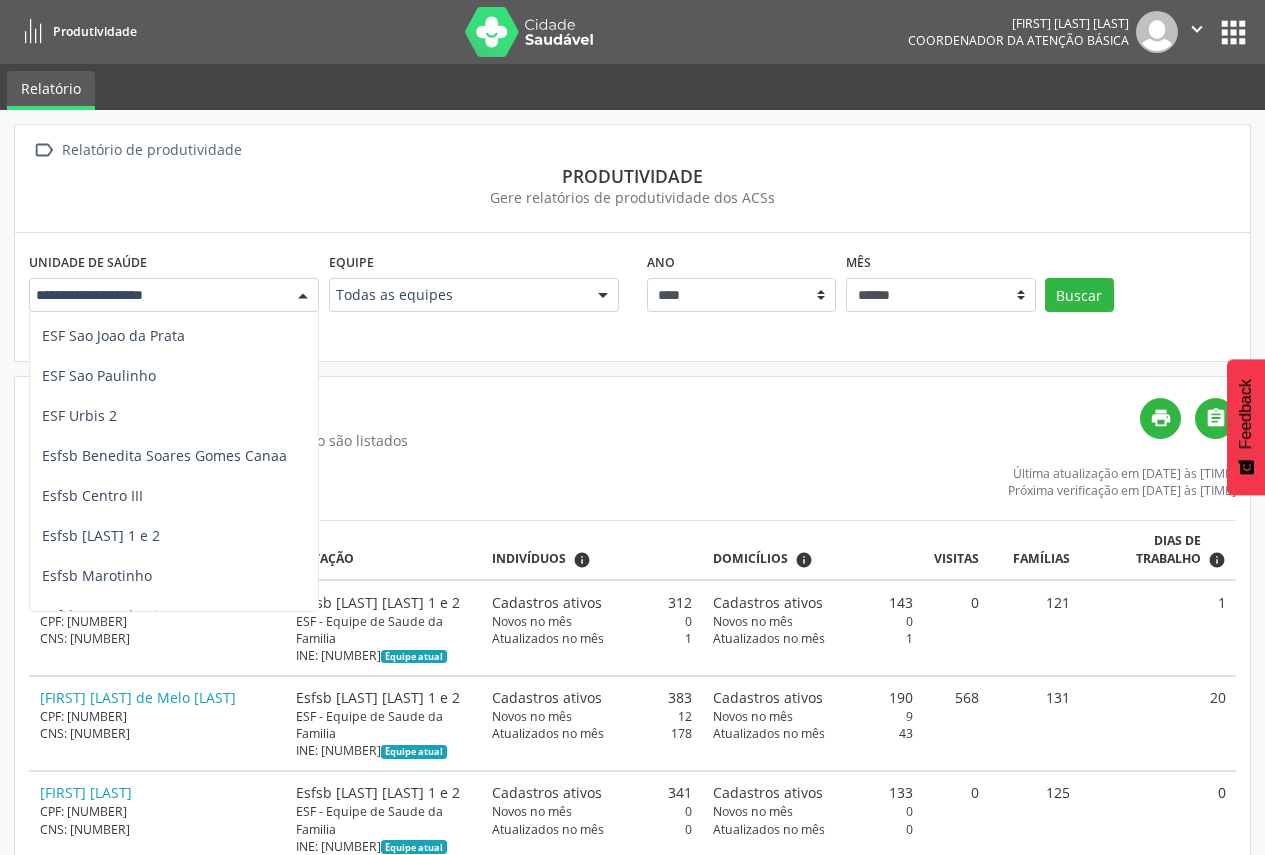 scroll, scrollTop: 796, scrollLeft: 0, axis: vertical 